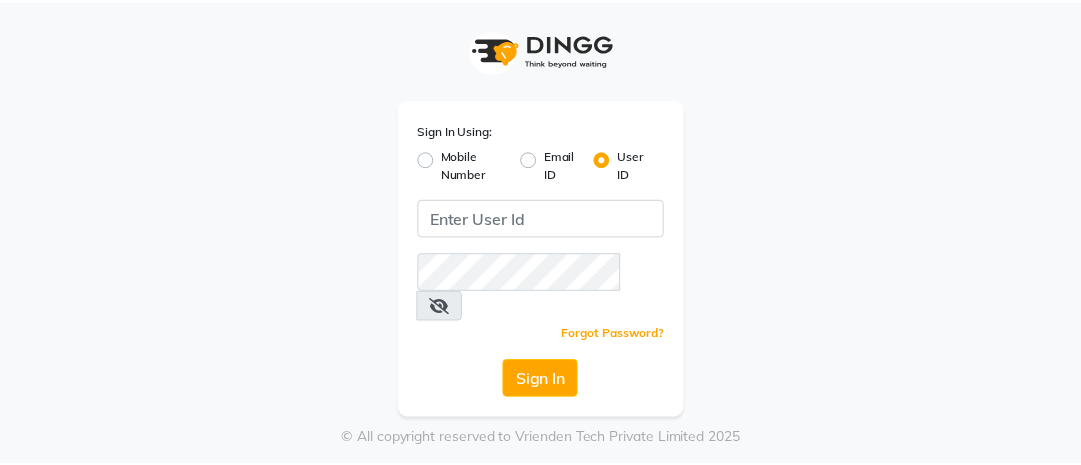 scroll, scrollTop: 0, scrollLeft: 0, axis: both 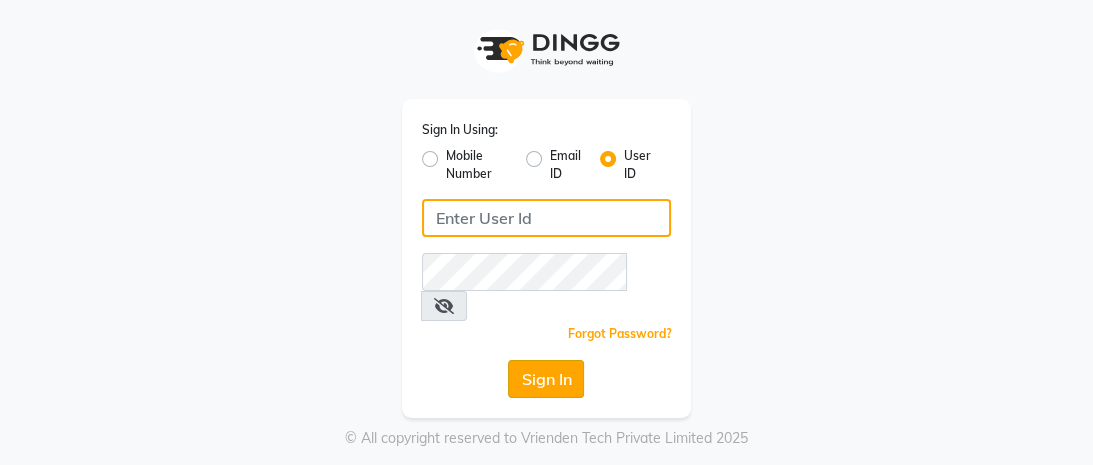 type on "mayahairandbeauty" 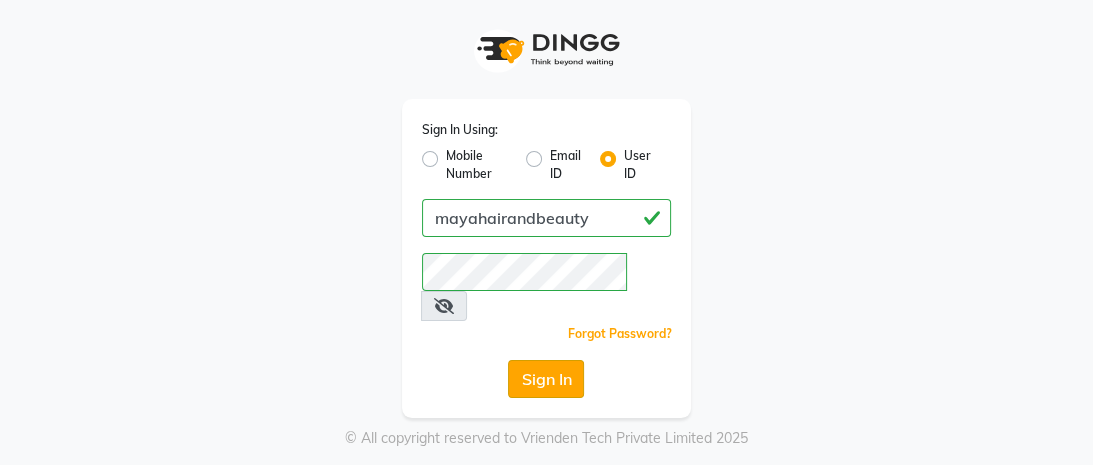 click on "Sign In" 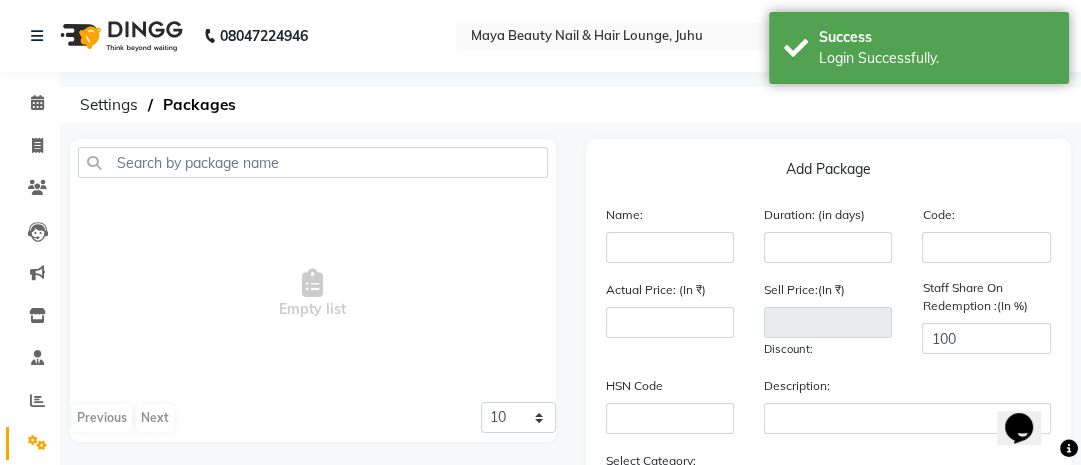 scroll, scrollTop: 0, scrollLeft: 0, axis: both 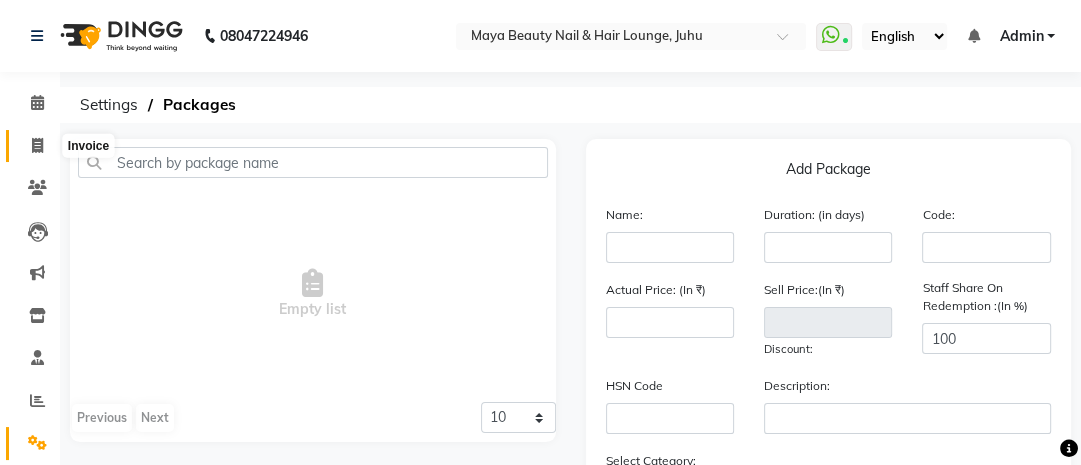 click 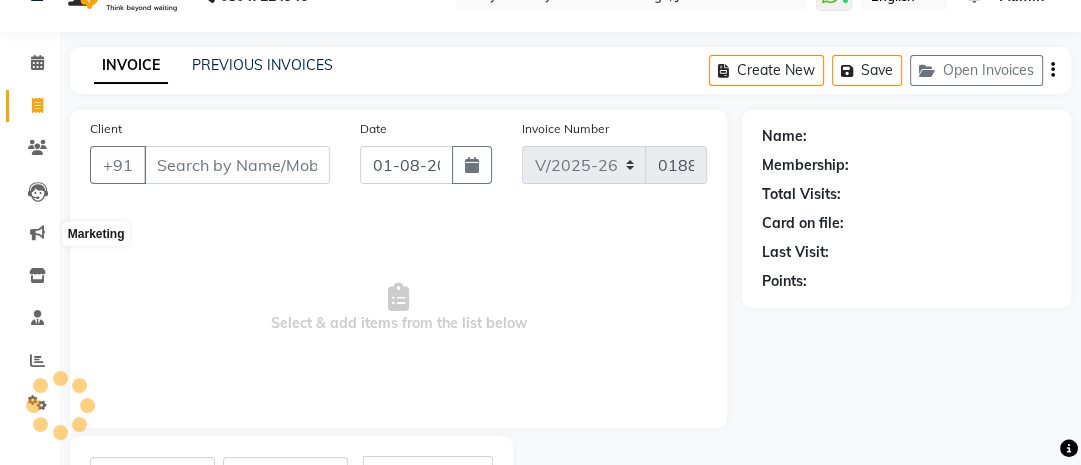 scroll, scrollTop: 136, scrollLeft: 0, axis: vertical 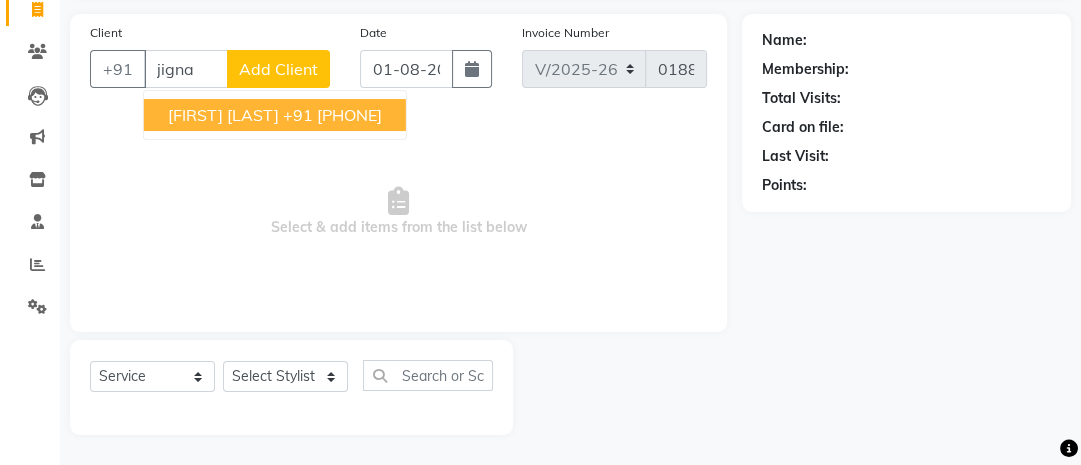 click on "+91 [PHONE]" at bounding box center [332, 115] 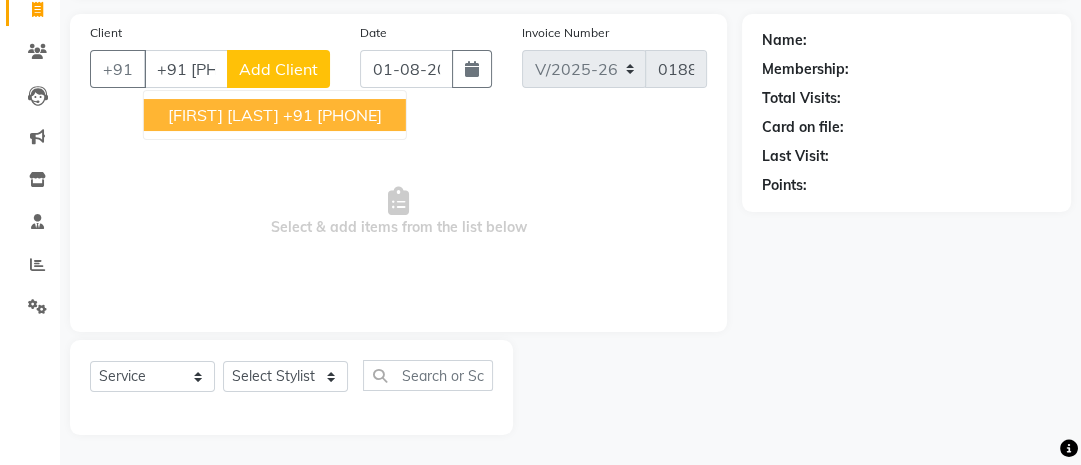 type on "+91 [PHONE]" 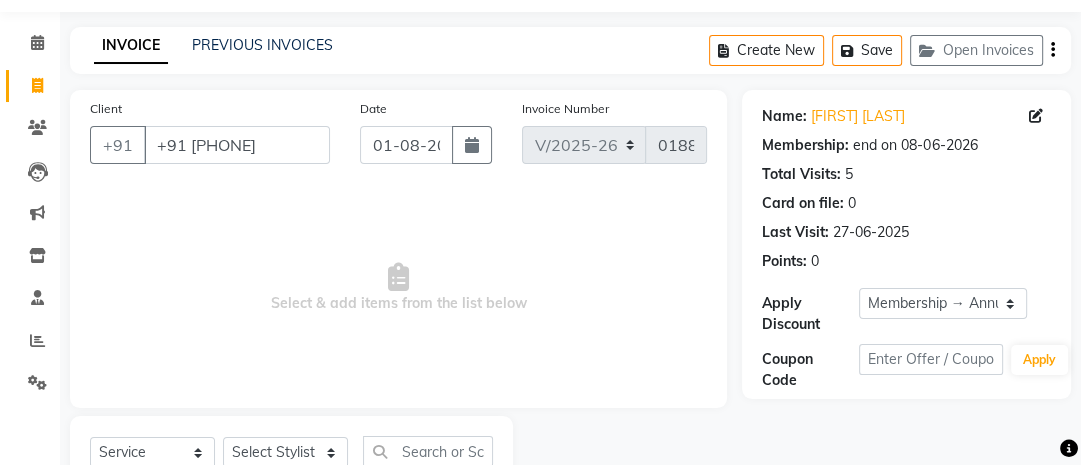 scroll, scrollTop: 136, scrollLeft: 0, axis: vertical 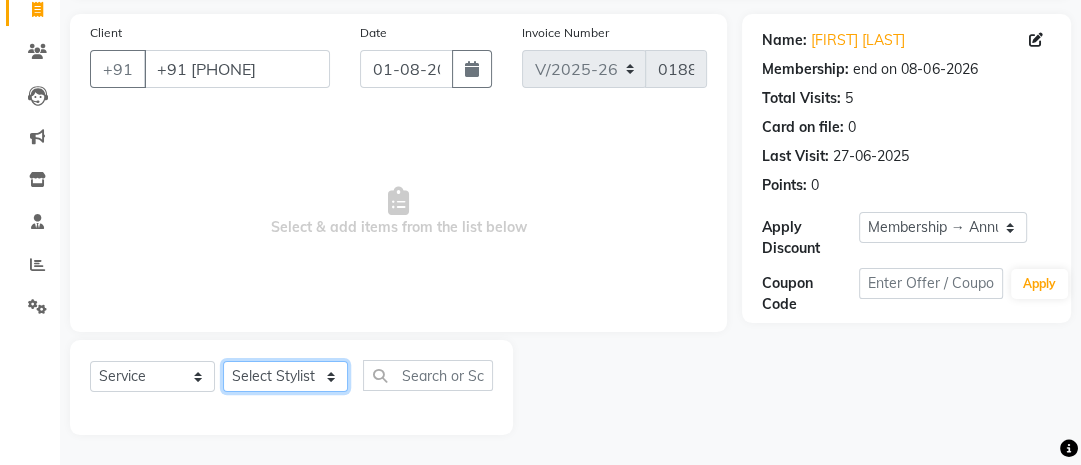 click on "Select Stylist Ana Ansar Ashwini Hema Laxmi Mavis Maya Reshma Rita Usha" 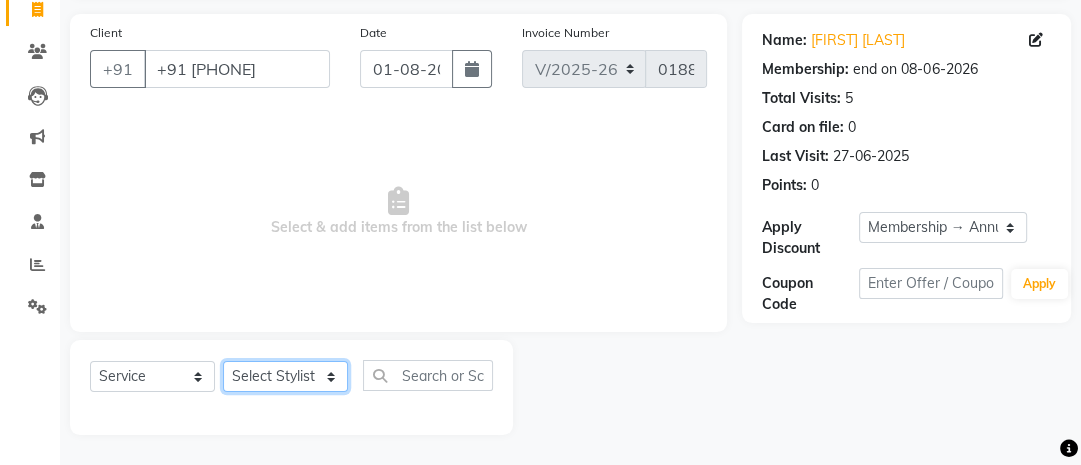 select on "20268" 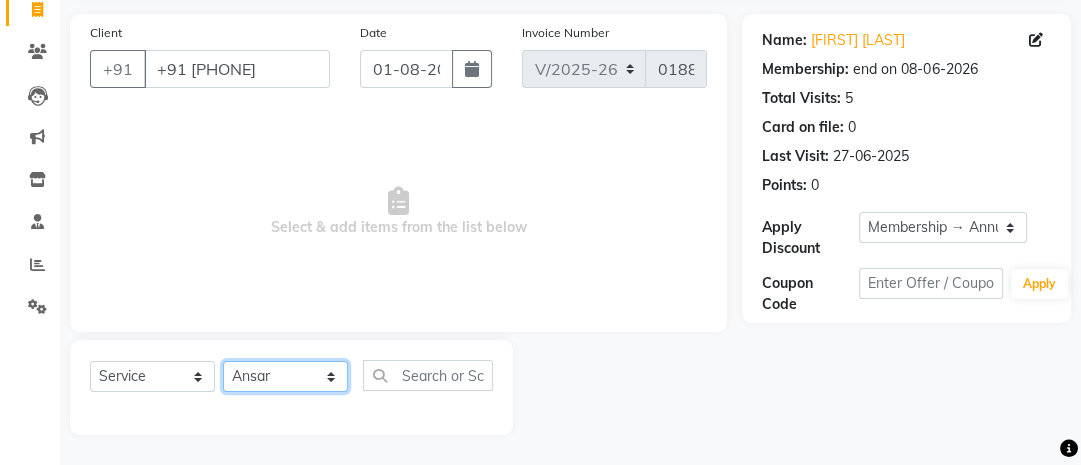 click on "Select Stylist Ana Ansar Ashwini Hema Laxmi Mavis Maya Reshma Rita Usha" 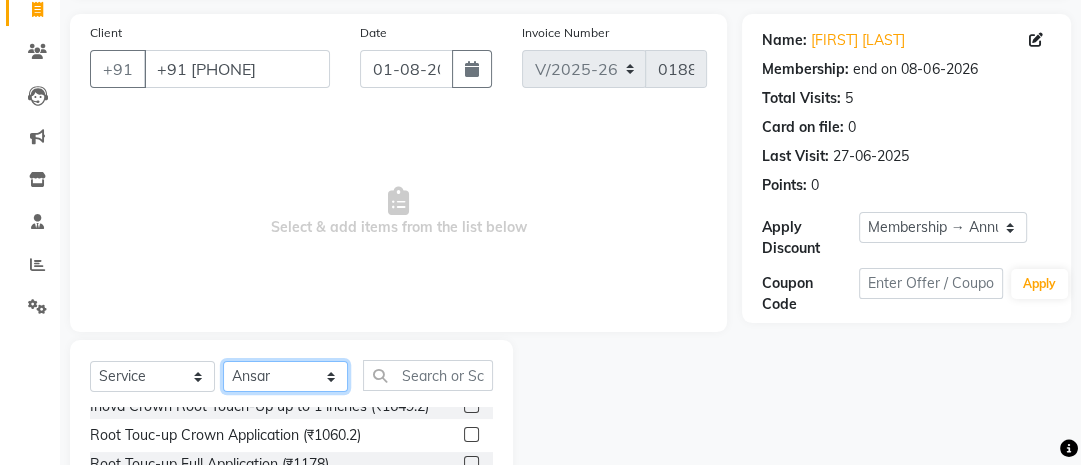 scroll, scrollTop: 89, scrollLeft: 0, axis: vertical 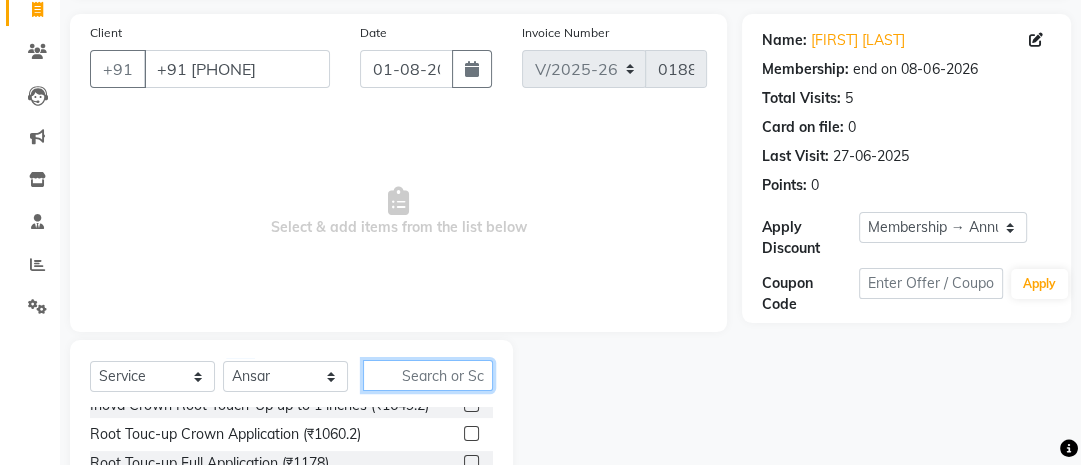 click 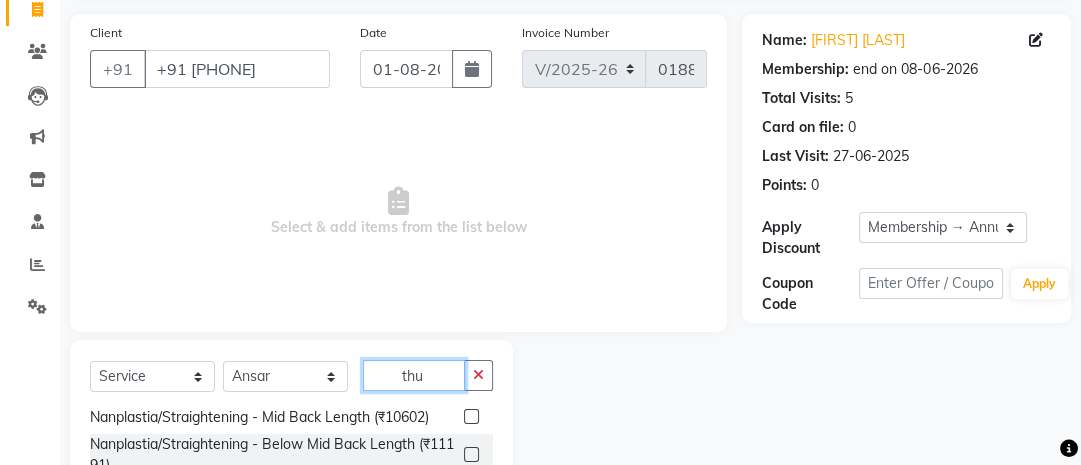 scroll, scrollTop: 0, scrollLeft: 0, axis: both 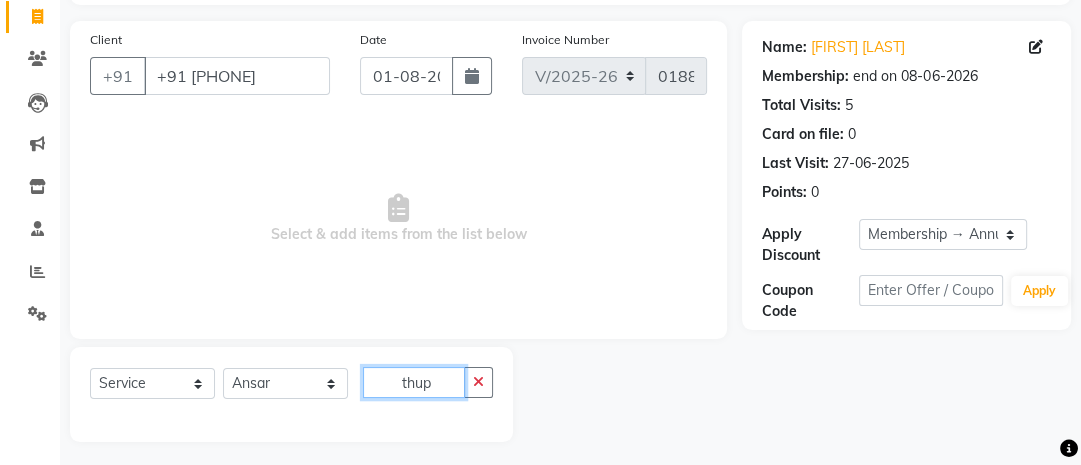 click on "thup" 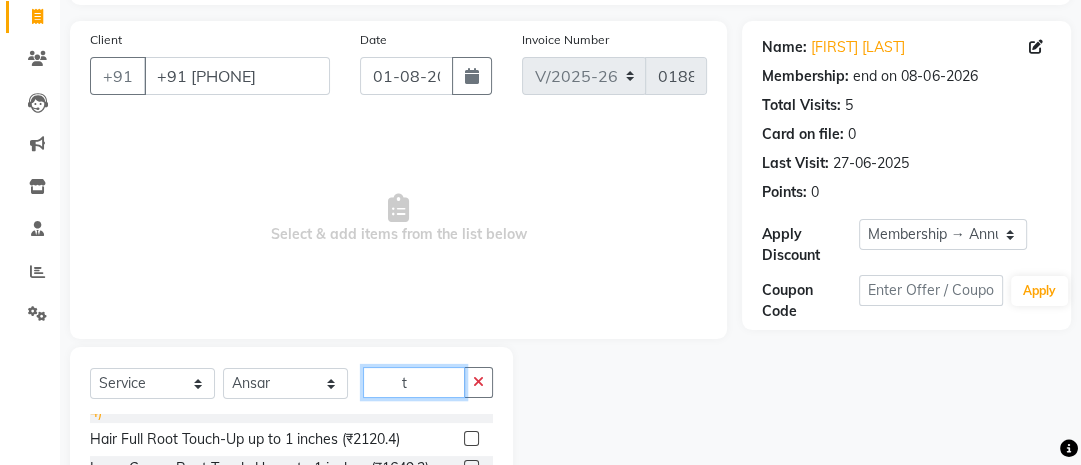 scroll, scrollTop: 36, scrollLeft: 0, axis: vertical 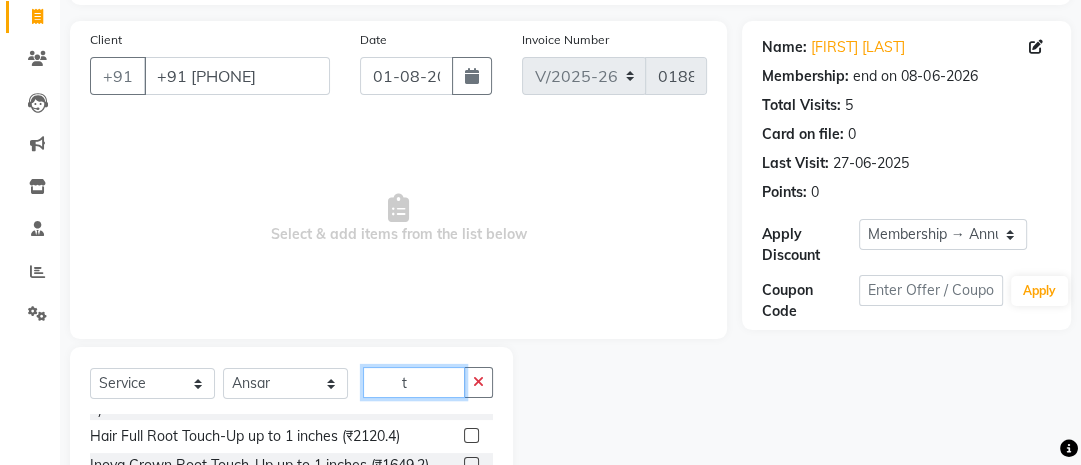 type on "t" 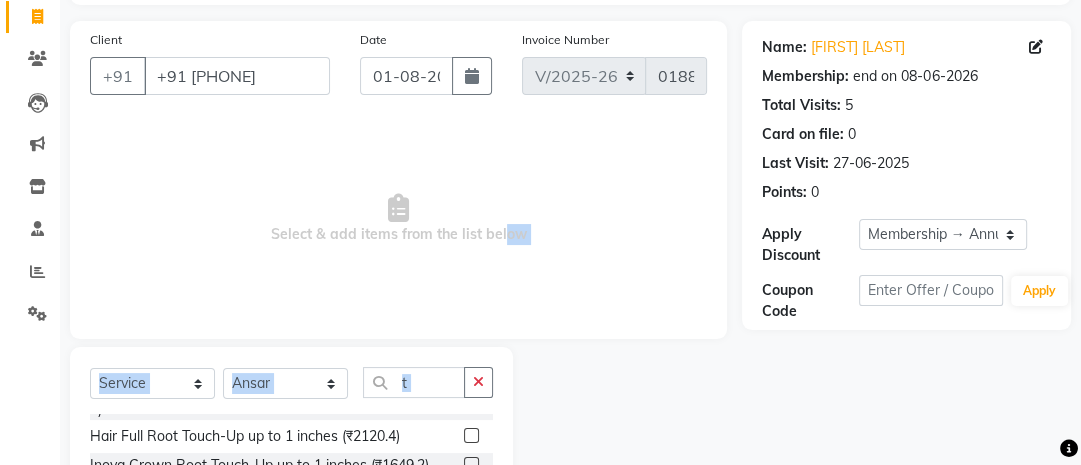 drag, startPoint x: 492, startPoint y: 348, endPoint x: 501, endPoint y: 310, distance: 39.051247 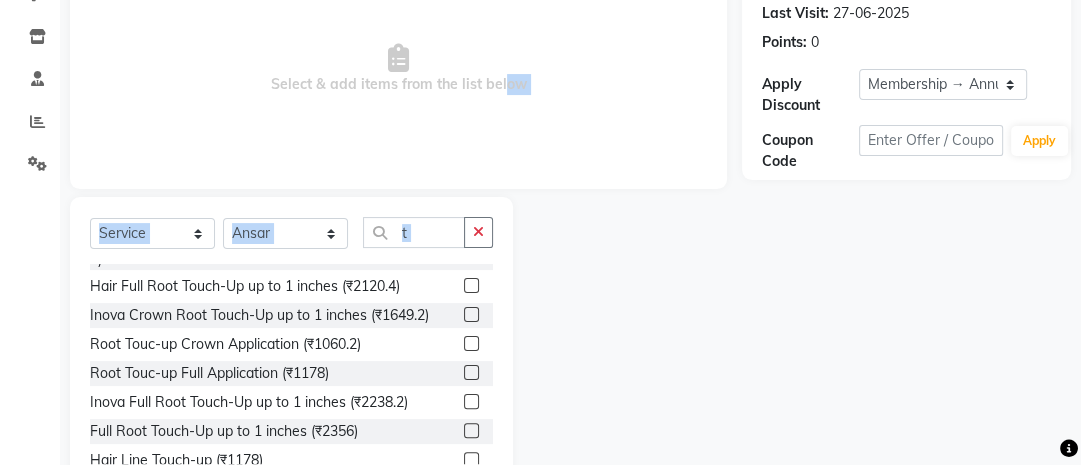 scroll, scrollTop: 280, scrollLeft: 0, axis: vertical 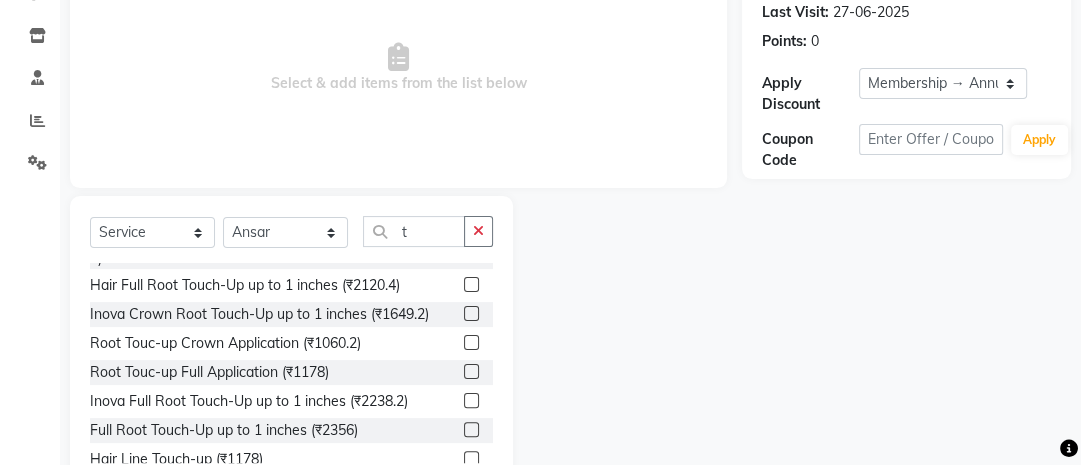 click 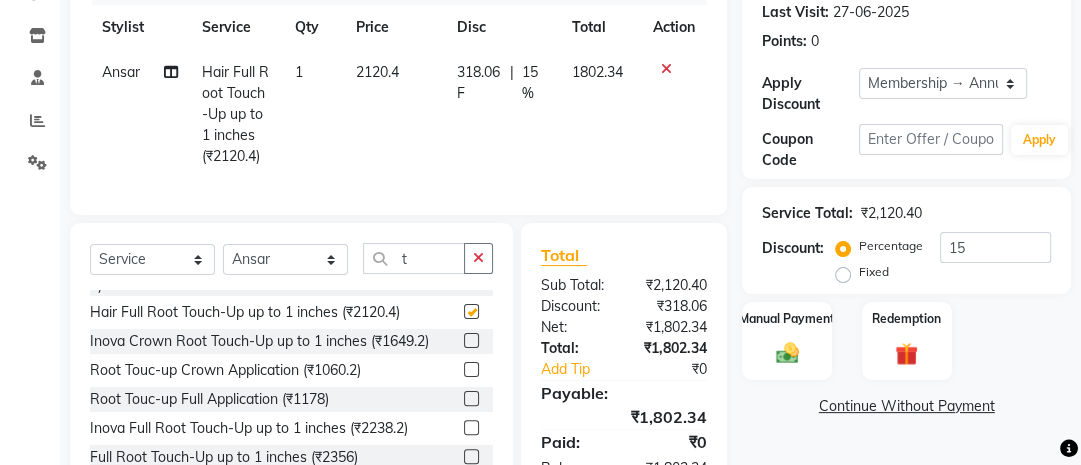 checkbox on "false" 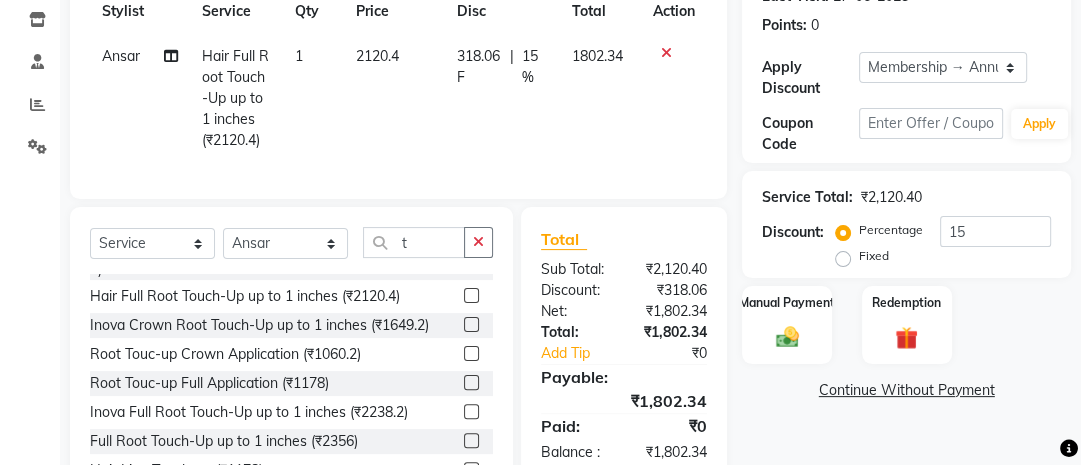 scroll, scrollTop: 293, scrollLeft: 0, axis: vertical 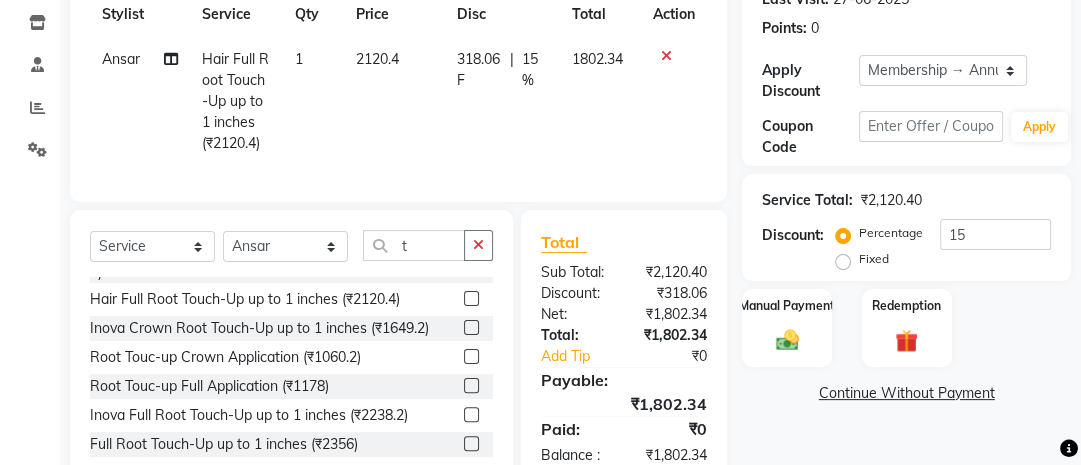 click on "1802.34" 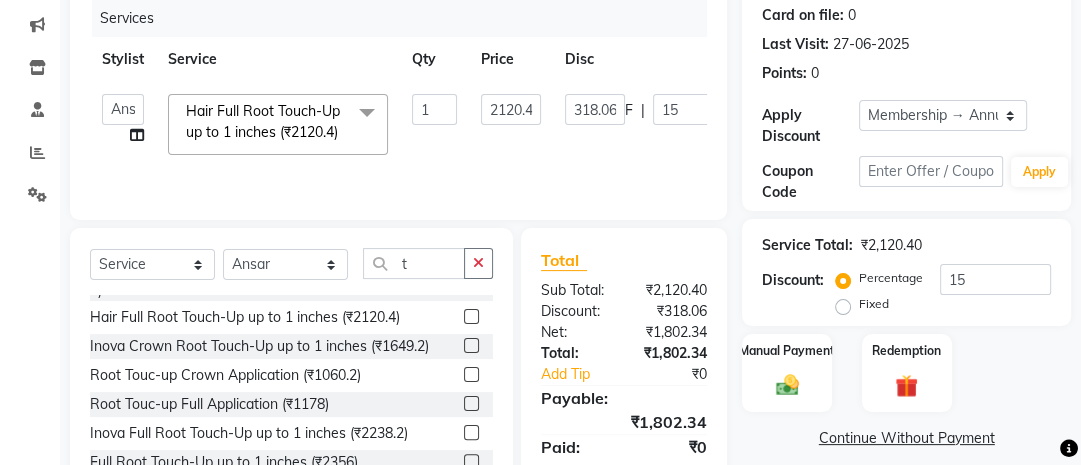 scroll, scrollTop: 245, scrollLeft: 0, axis: vertical 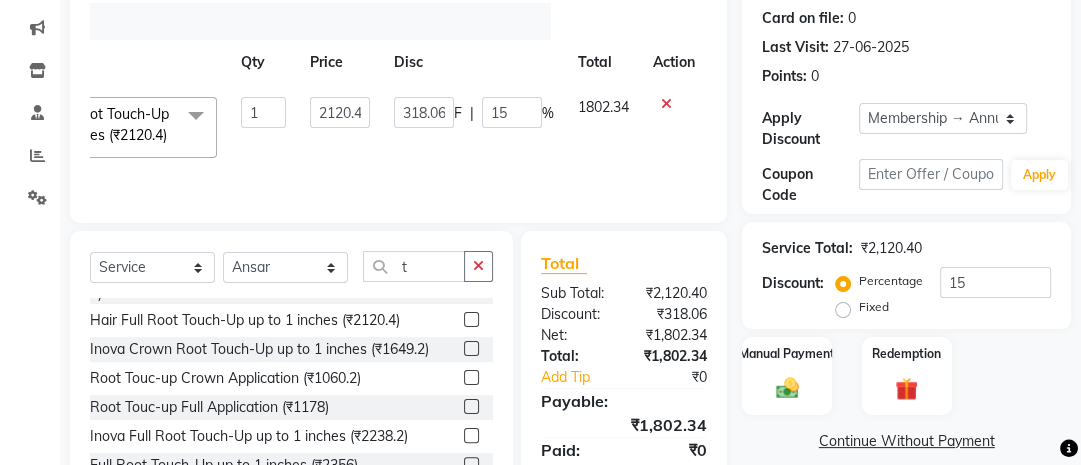 click on "1802.34" 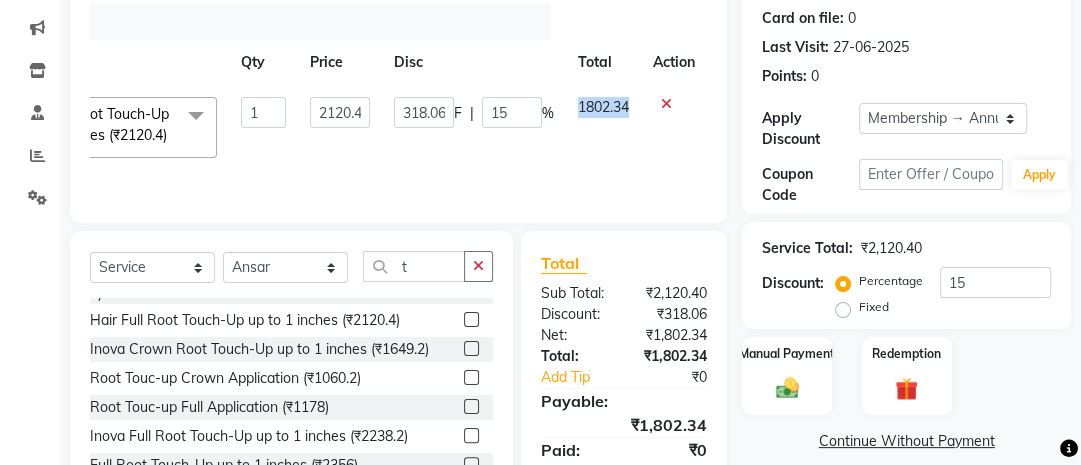 click on "1802.34" 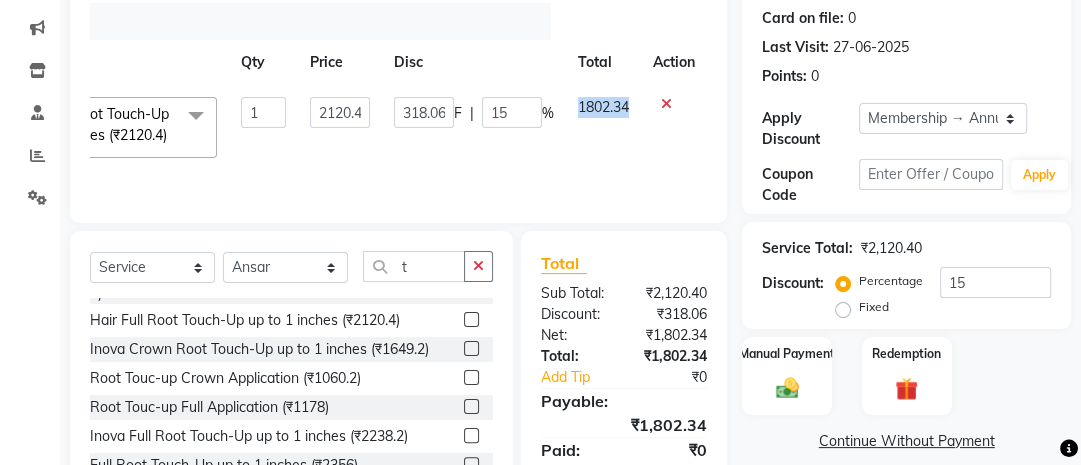 click on "1802.34" 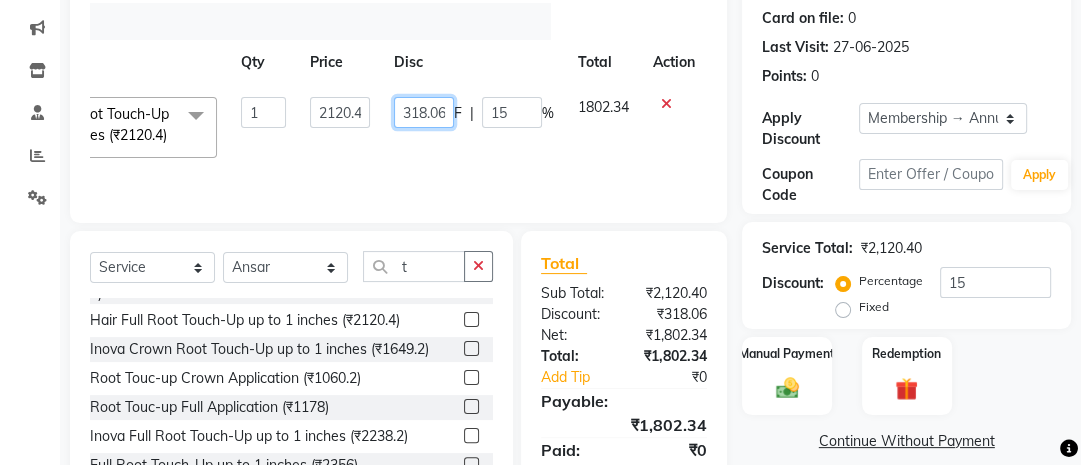 click on "318.06" 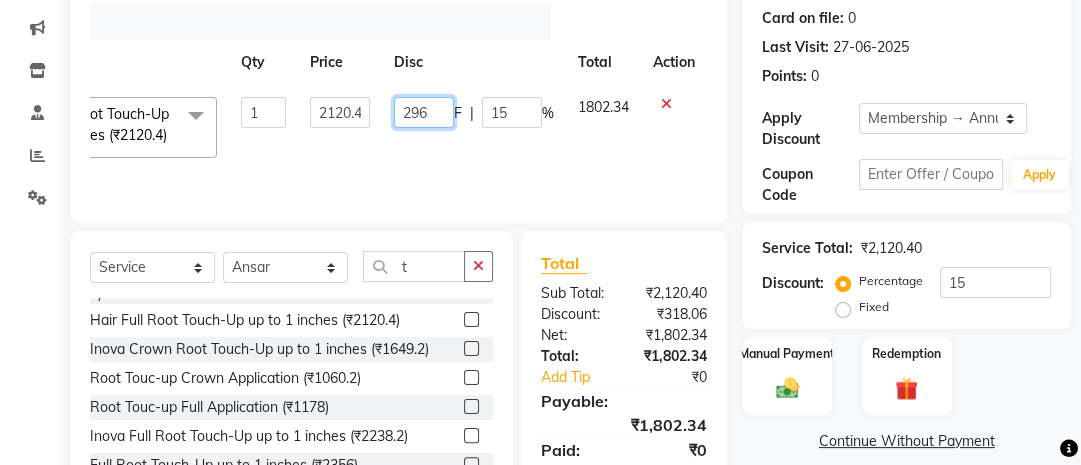 type on "2956" 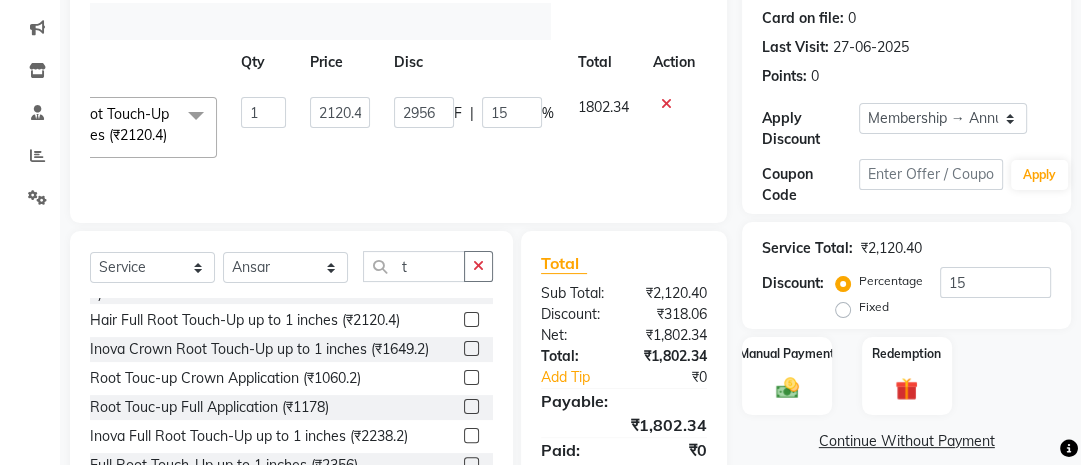 scroll, scrollTop: 0, scrollLeft: 14, axis: horizontal 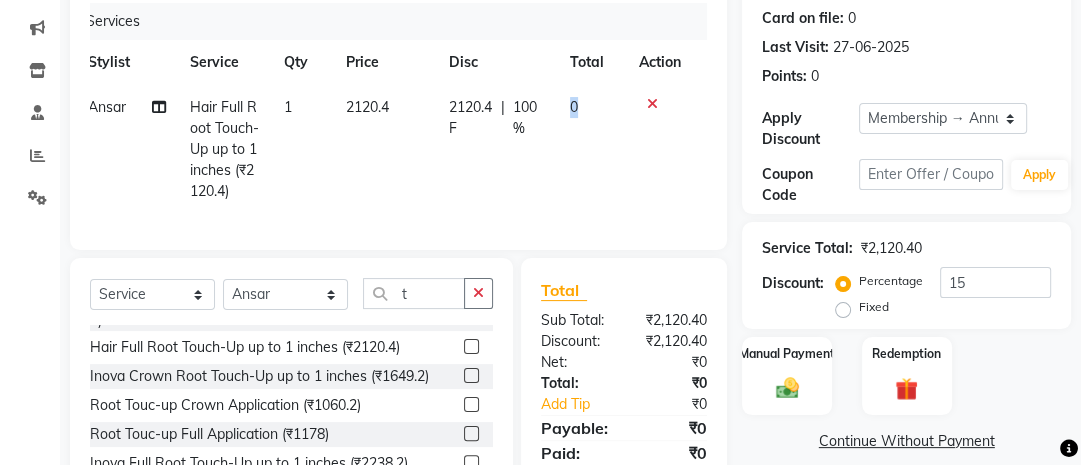 drag, startPoint x: 568, startPoint y: 116, endPoint x: 581, endPoint y: 133, distance: 21.400934 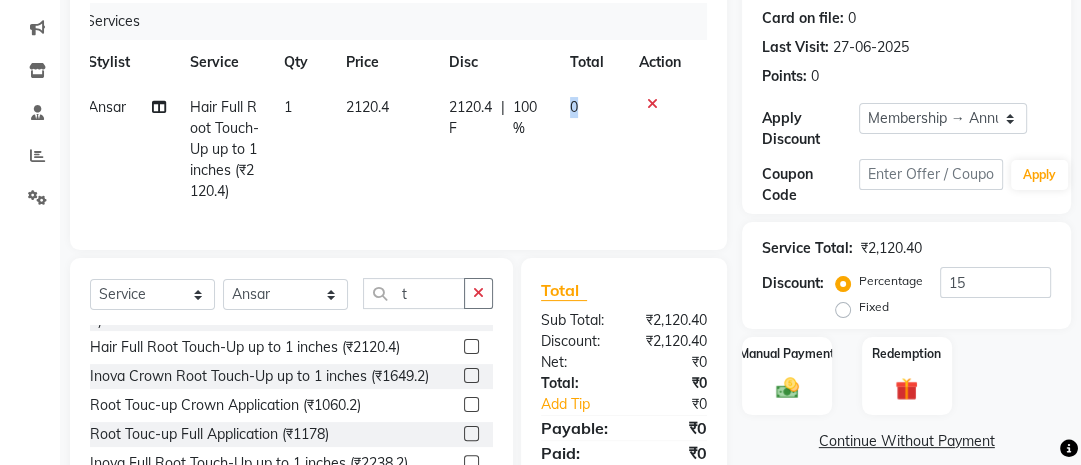 click on "0" 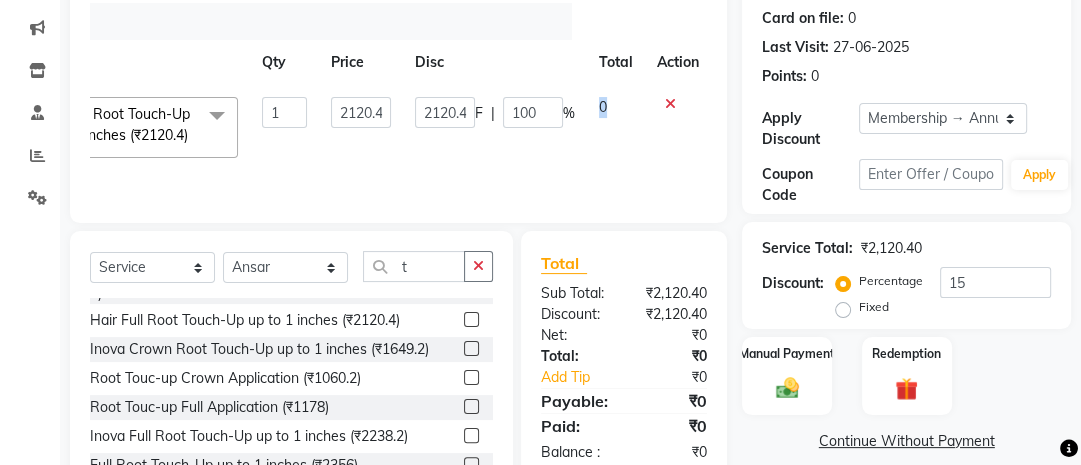 scroll, scrollTop: 0, scrollLeft: 152, axis: horizontal 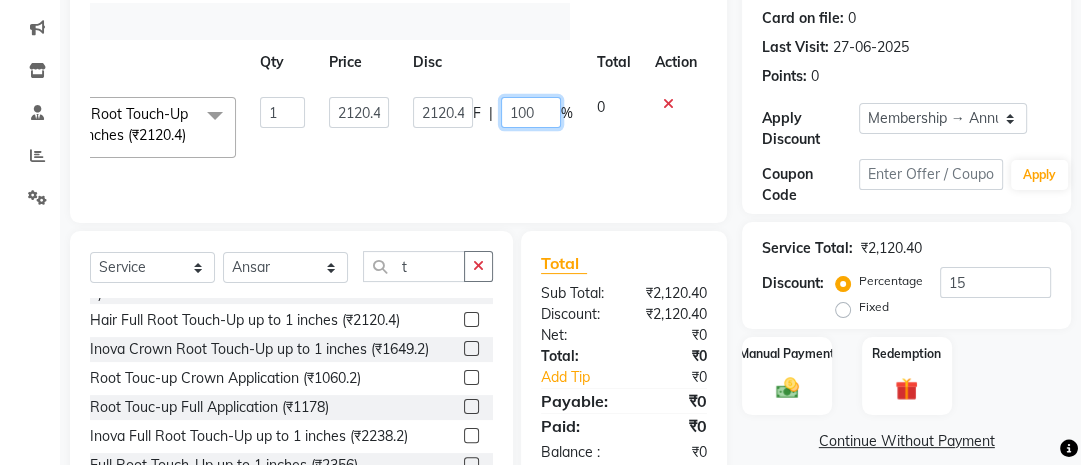 click on "100" 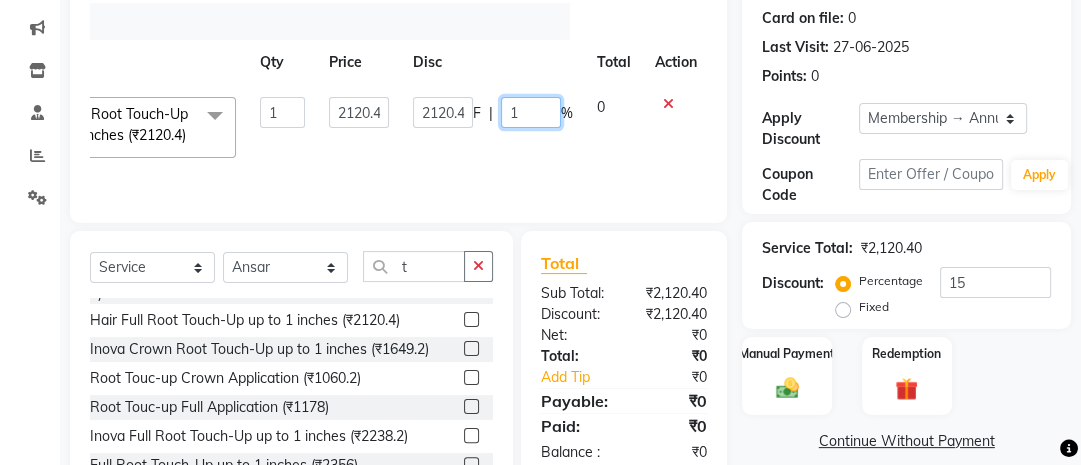 type on "15" 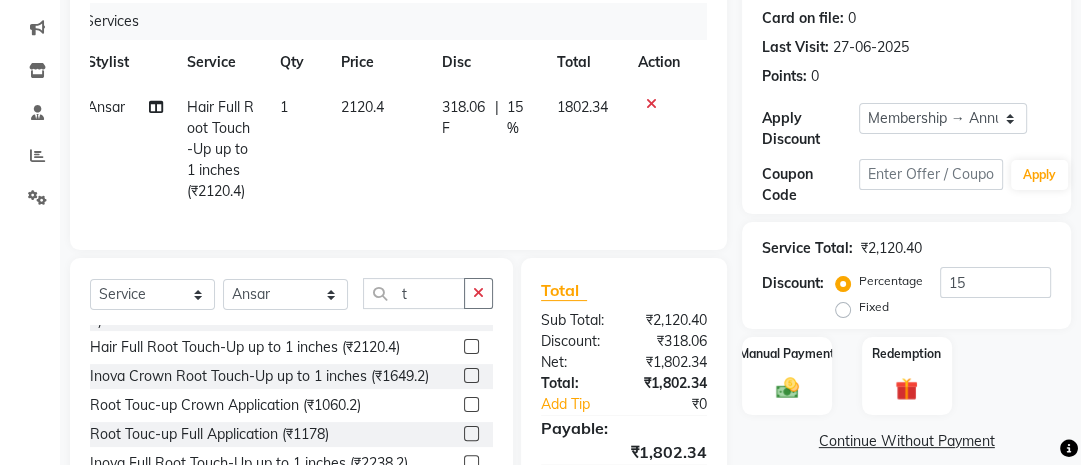 scroll, scrollTop: 0, scrollLeft: 14, axis: horizontal 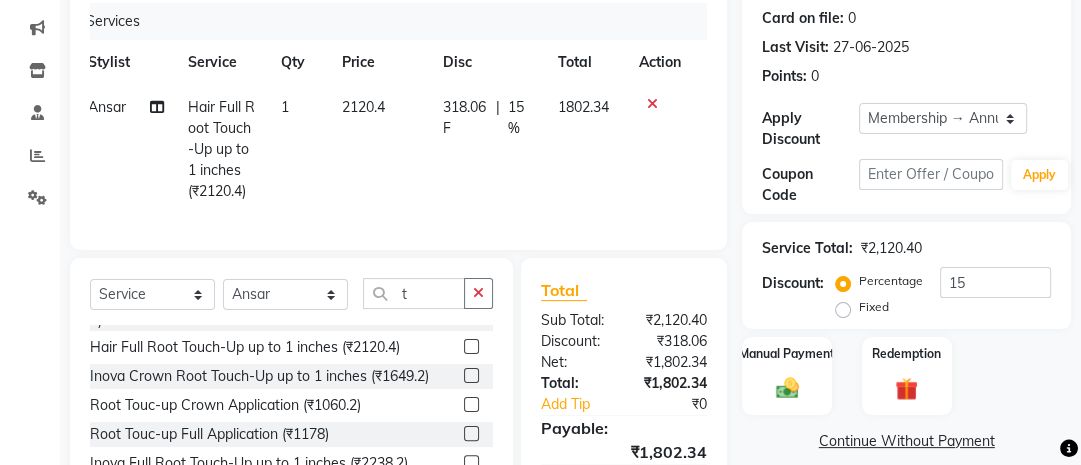 click on "Ansar Hair Full Root Touch-Up up to 1 inches (₹2120.4) 1 2120.4 318.06 F | 15 % 1802.34" 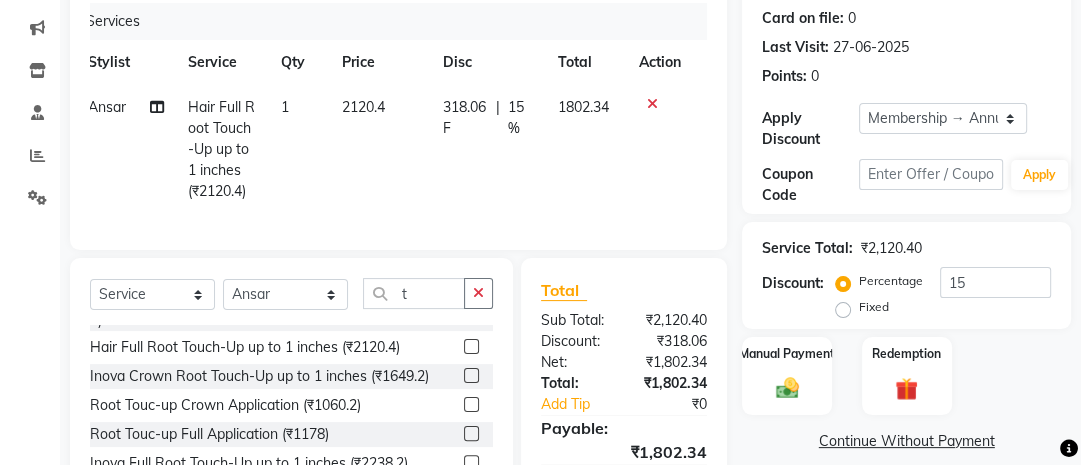 scroll, scrollTop: 0, scrollLeft: 0, axis: both 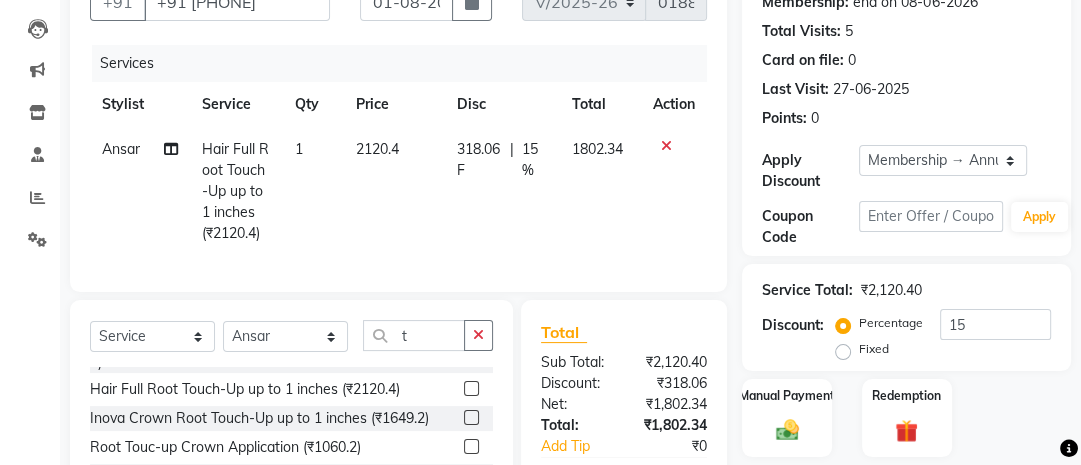 click on "2120.4" 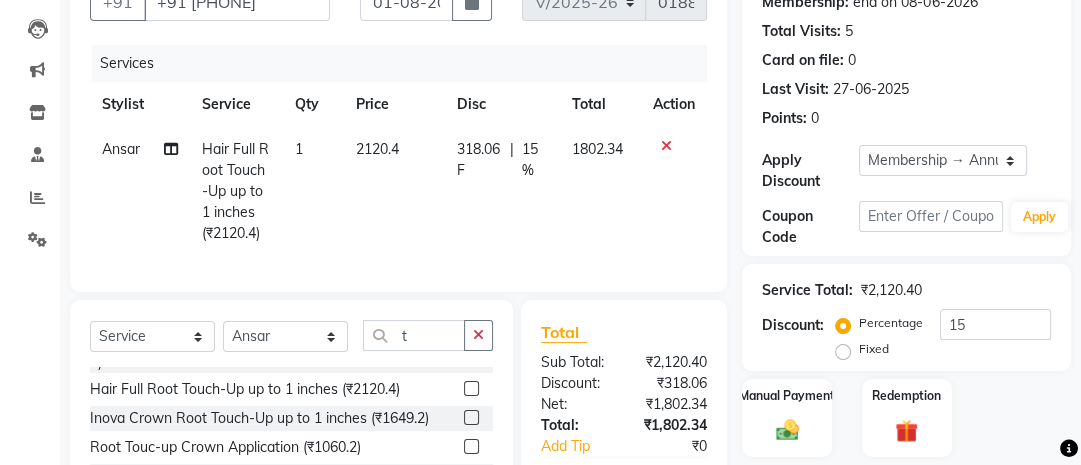 select on "20268" 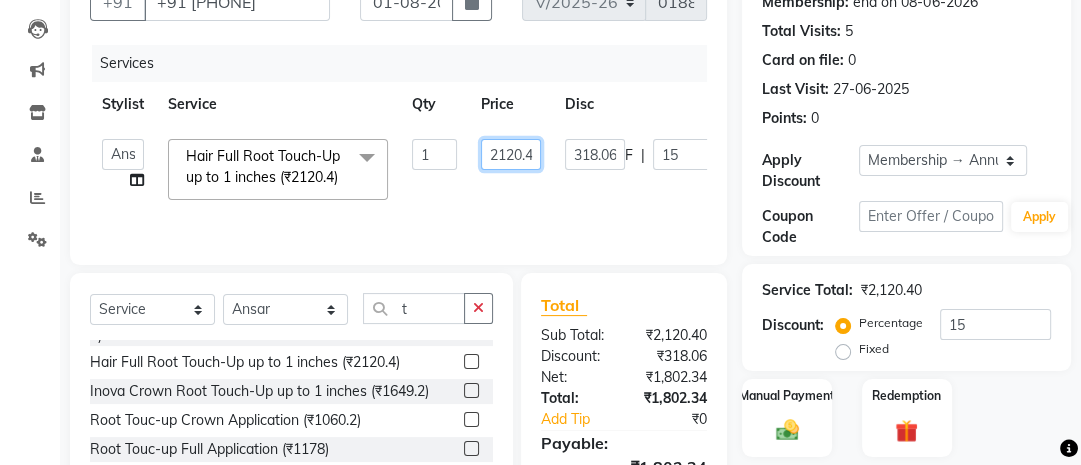 click on "2120.4" 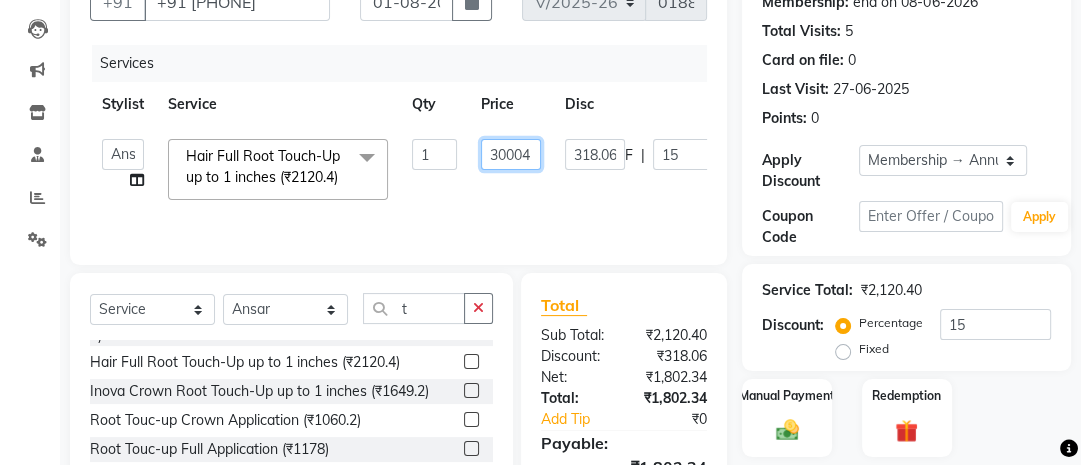 type on "3000.4" 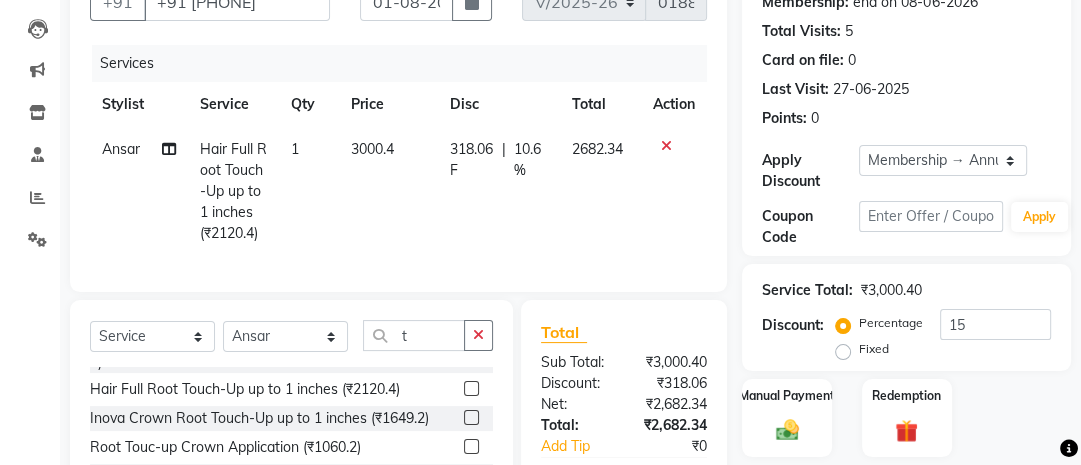 click on "Ansar Hair Full Root Touch-Up up to 1 inches (₹2120.4) 1 3000.4 318.06 F | 10.6 % 2682.34" 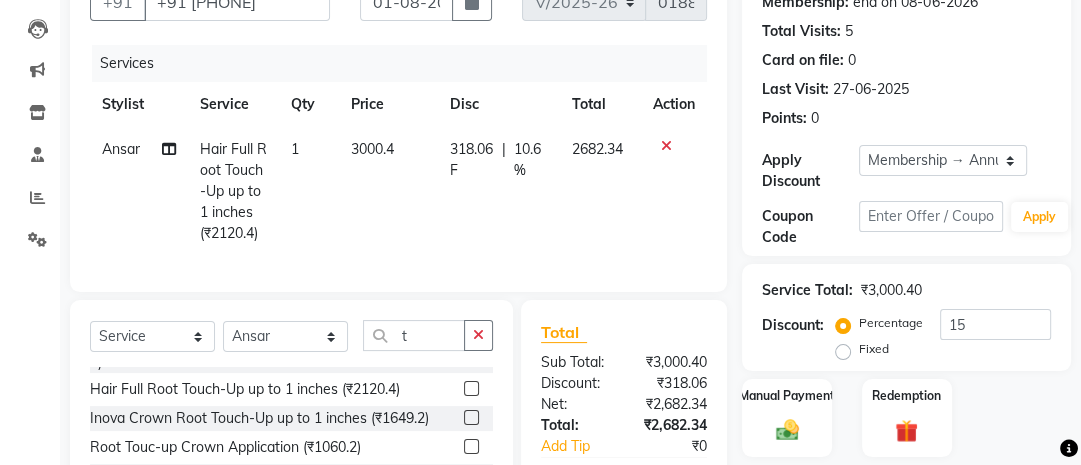 click on "3000.4" 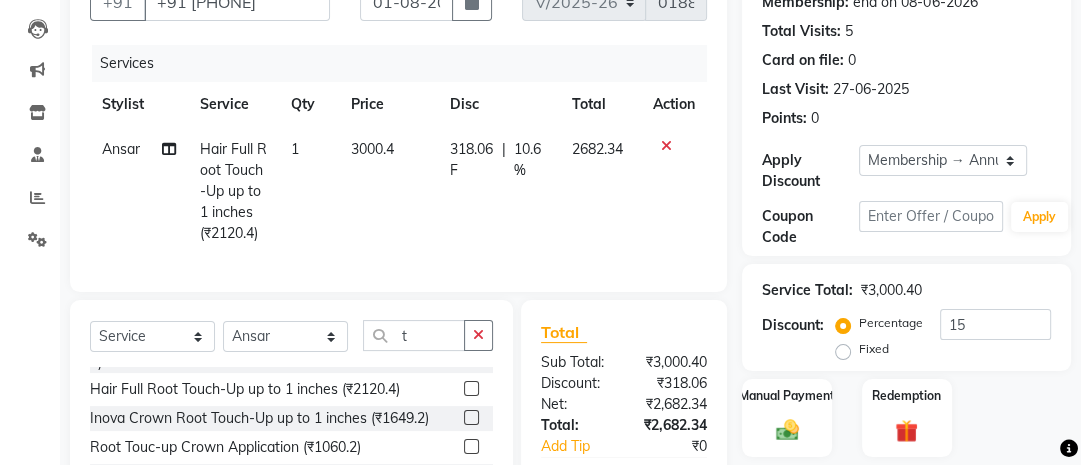 select on "20268" 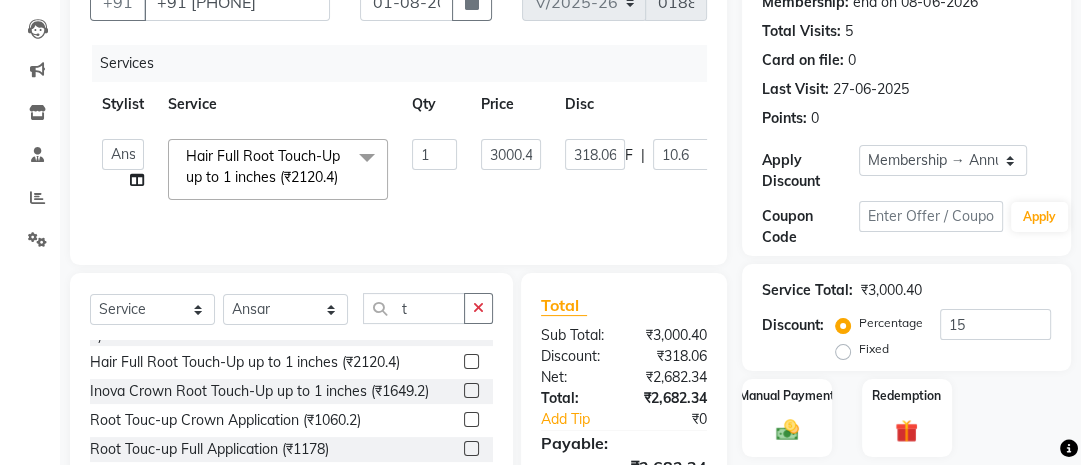 click 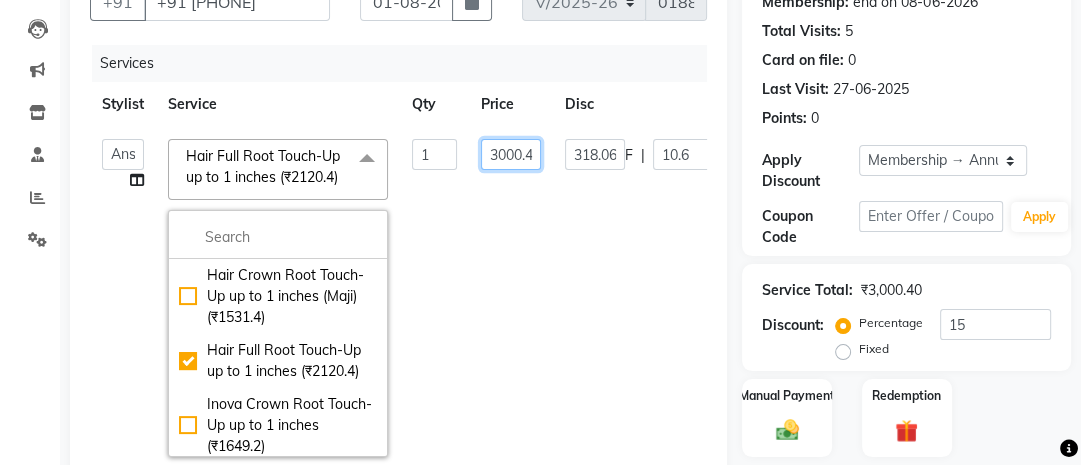 click on "3000.4" 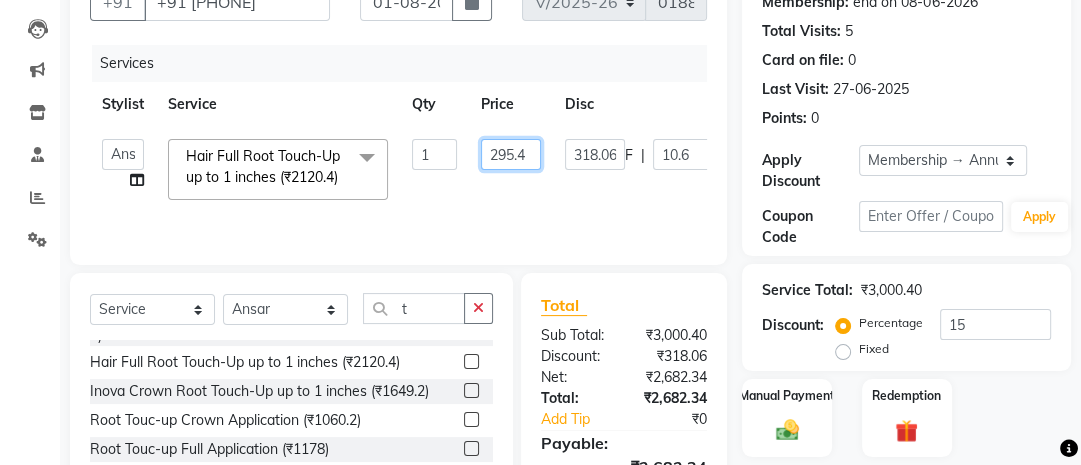 type on "2950.4" 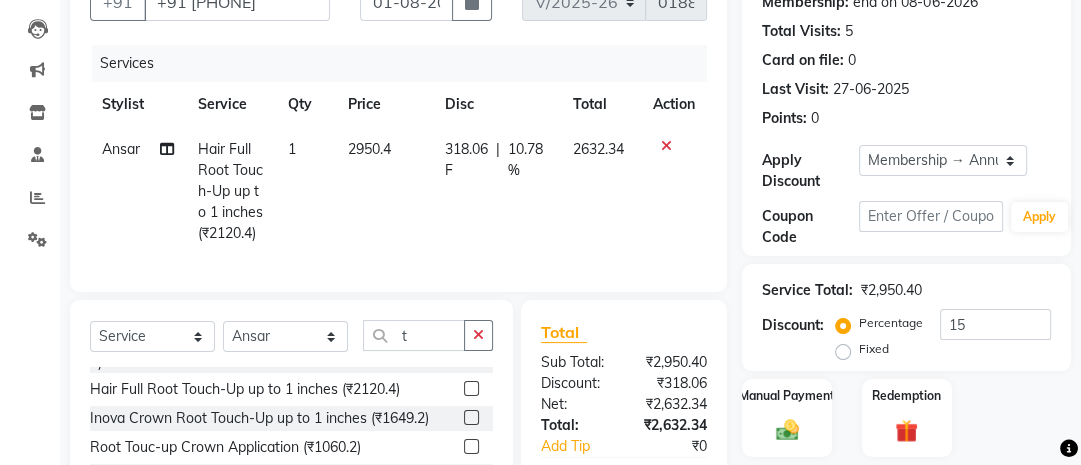 click on "Ansar Hair Full Root Touch-Up up to 1 inches (₹2120.4) 1 2950.4 318.06 F | 10.78 % 2632.34" 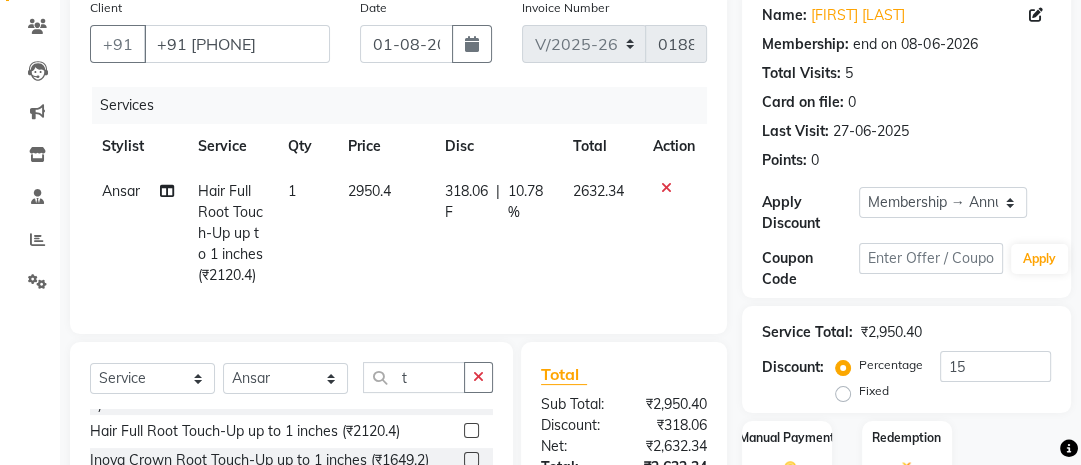 scroll, scrollTop: 162, scrollLeft: 0, axis: vertical 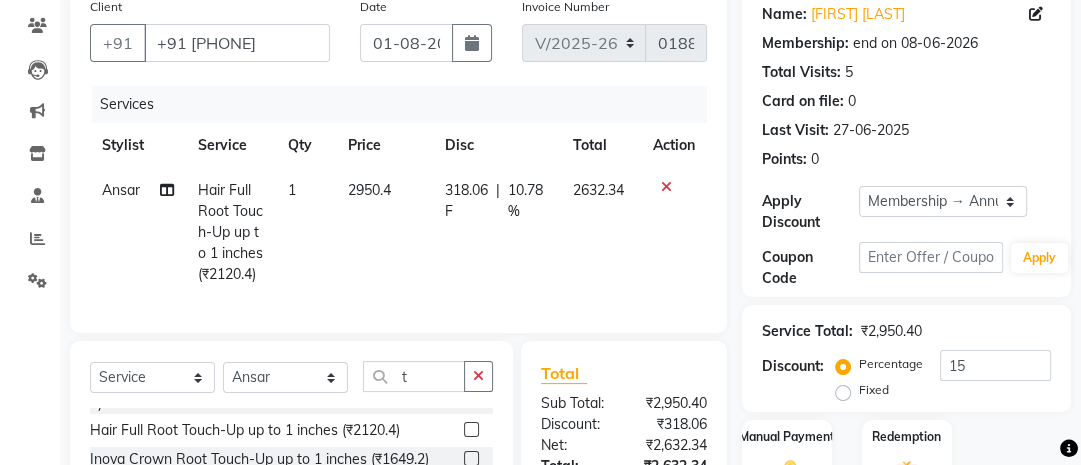 click on "2950.4" 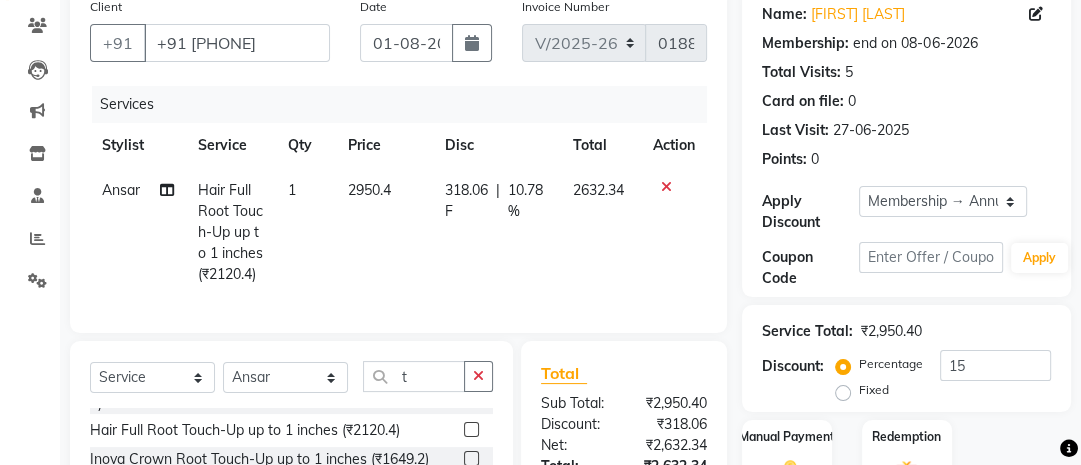 select on "20268" 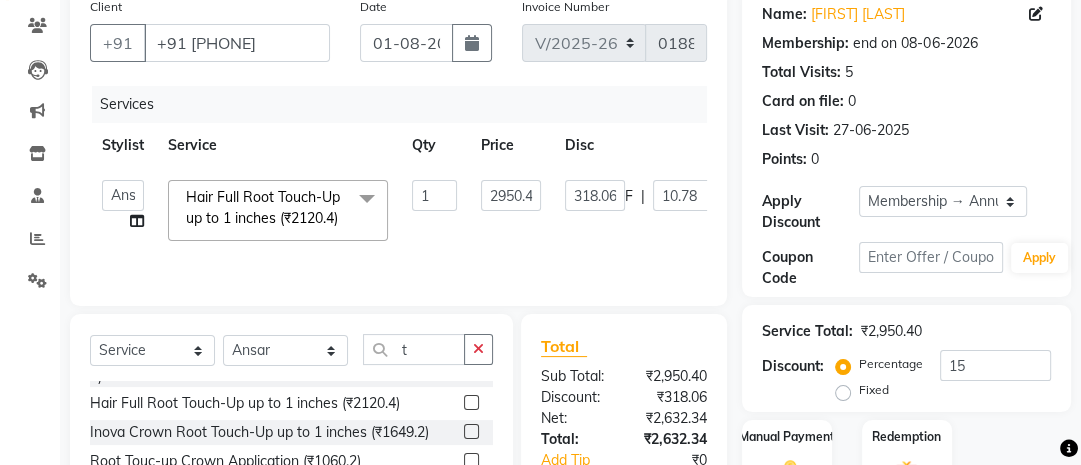 click 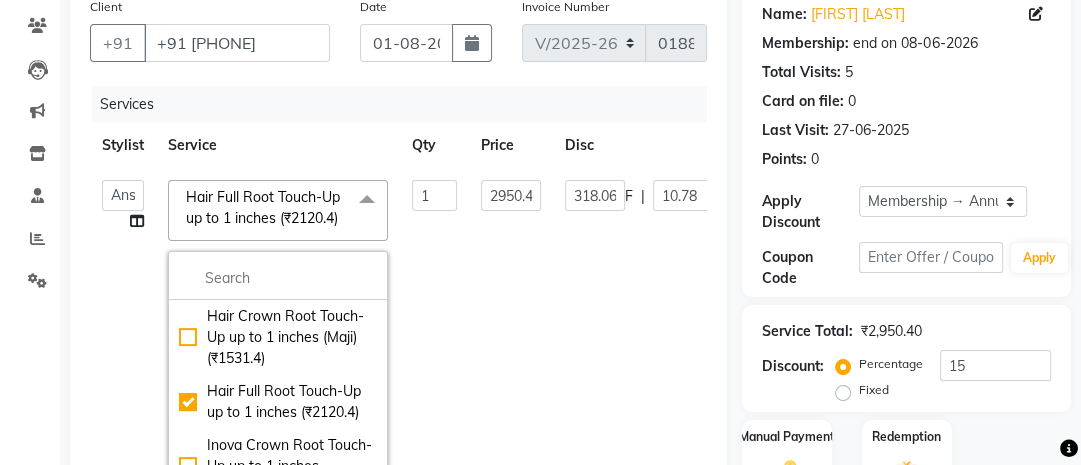 click on "1" 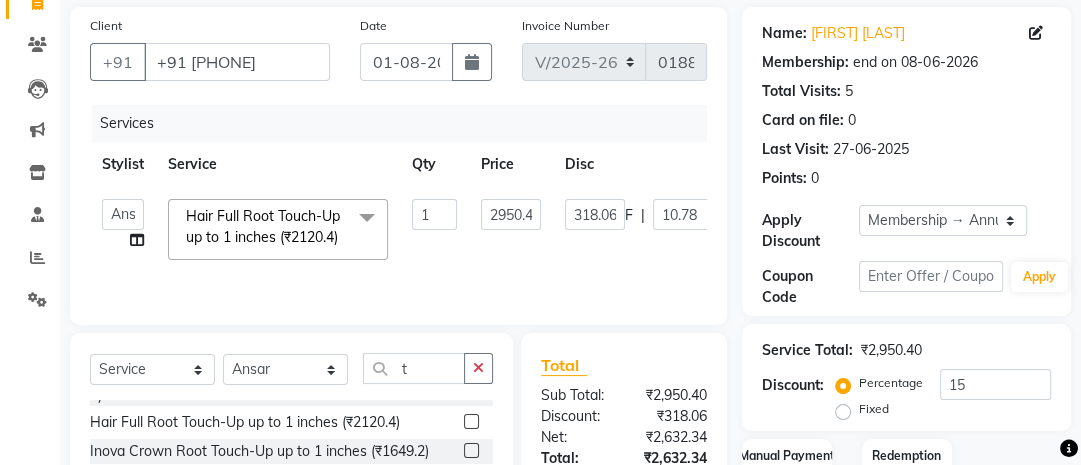 scroll, scrollTop: 126, scrollLeft: 0, axis: vertical 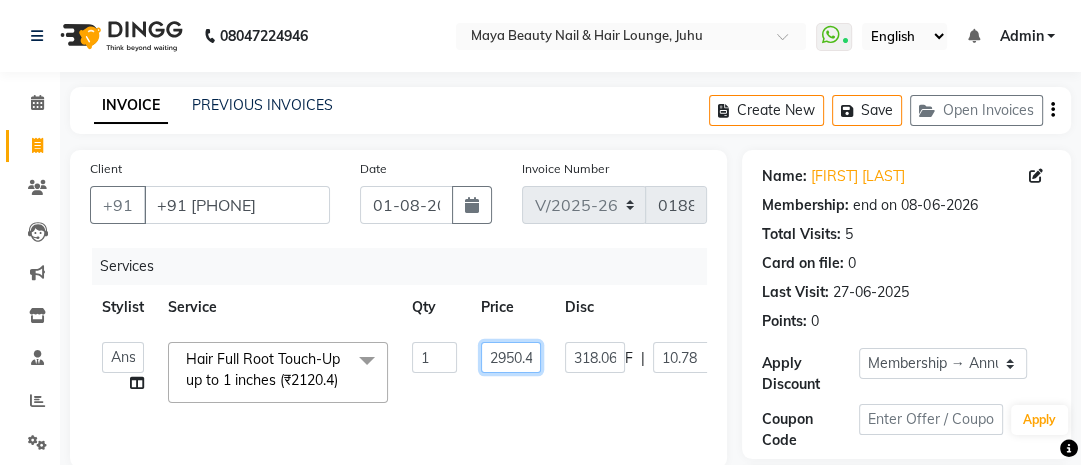 click on "2950.4" 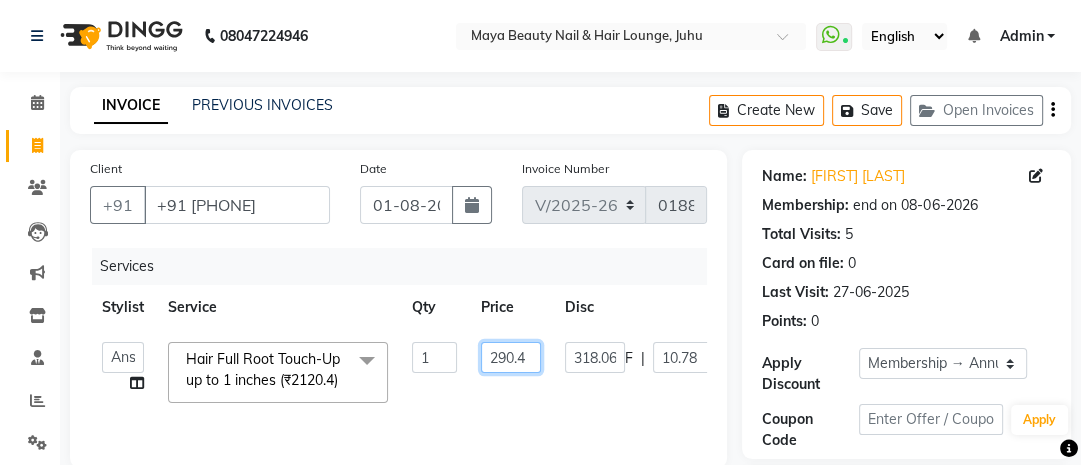 type on "2900.4" 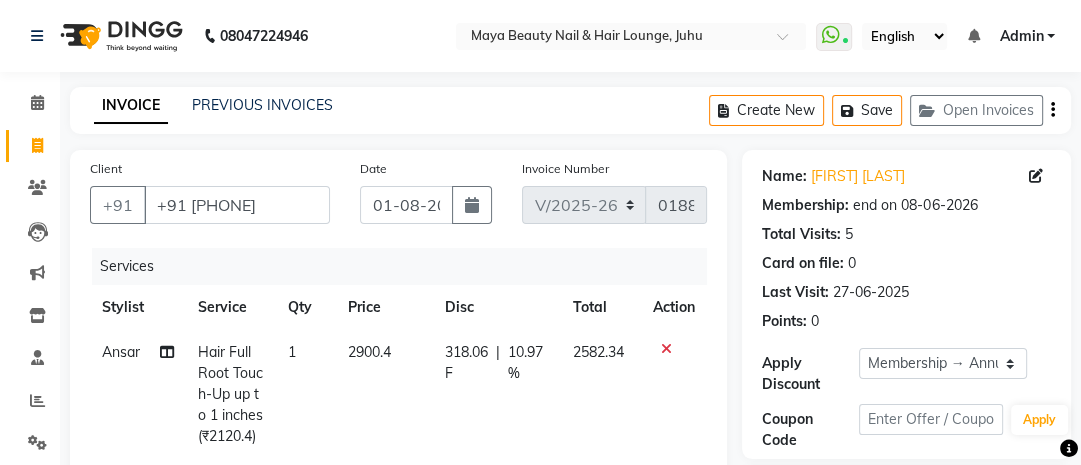 click on "Ansar Hair Full Root Touch-Up up to 1 inches (₹2120.4) 1 2900.4 318.06 F | 10.97 % 2582.34" 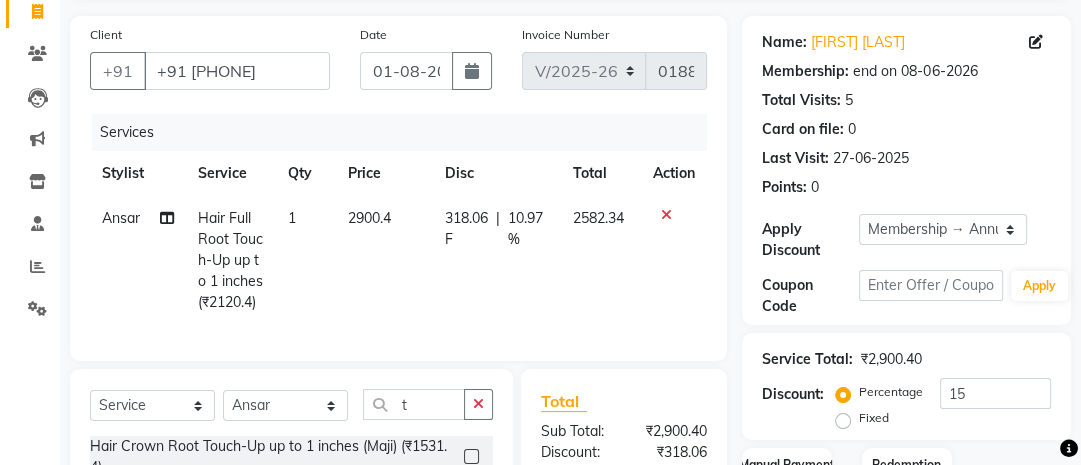 scroll, scrollTop: 136, scrollLeft: 0, axis: vertical 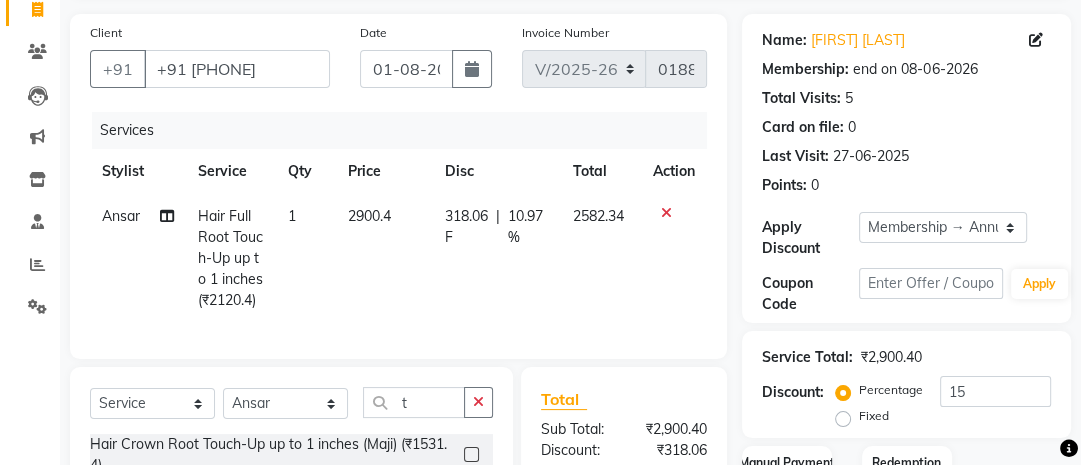 click on "2900.4" 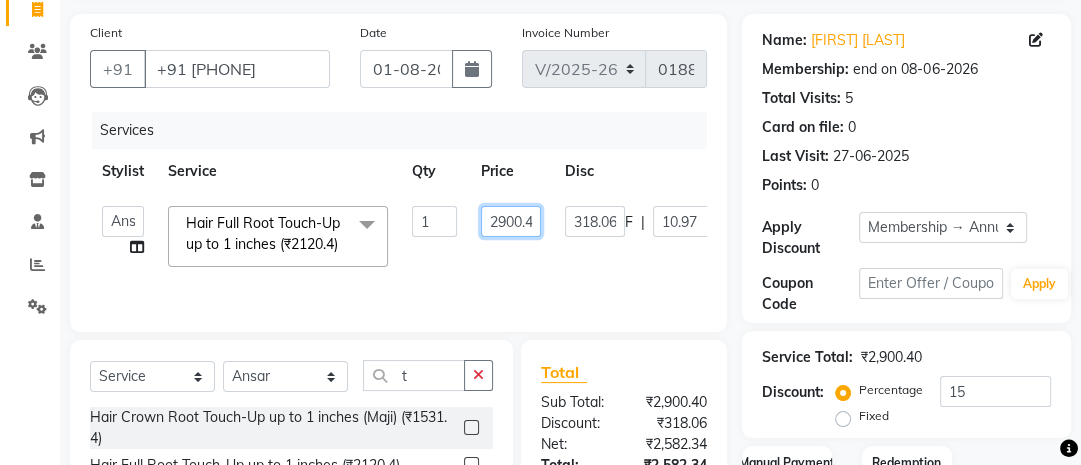 click on "2900.4" 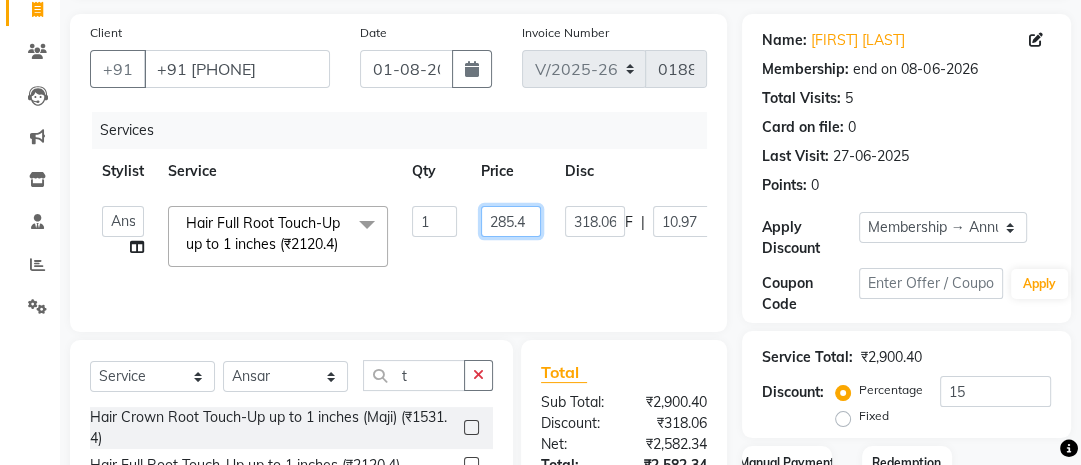 type on "2850.4" 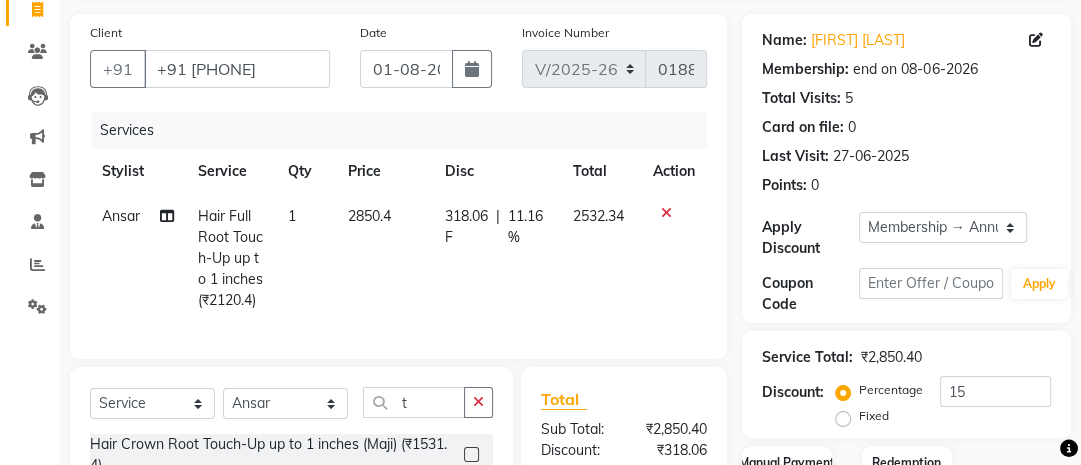 click on "Ansar Hair Full Root Touch-Up up to 1 inches (₹2120.4) 1 2850.4 318.06 F | 11.16 % 2532.34" 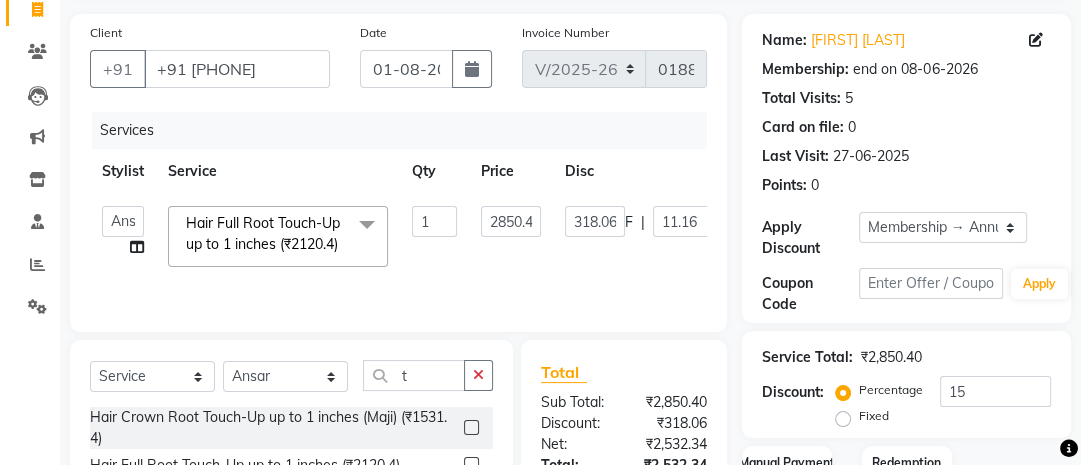 click on "2850.4" 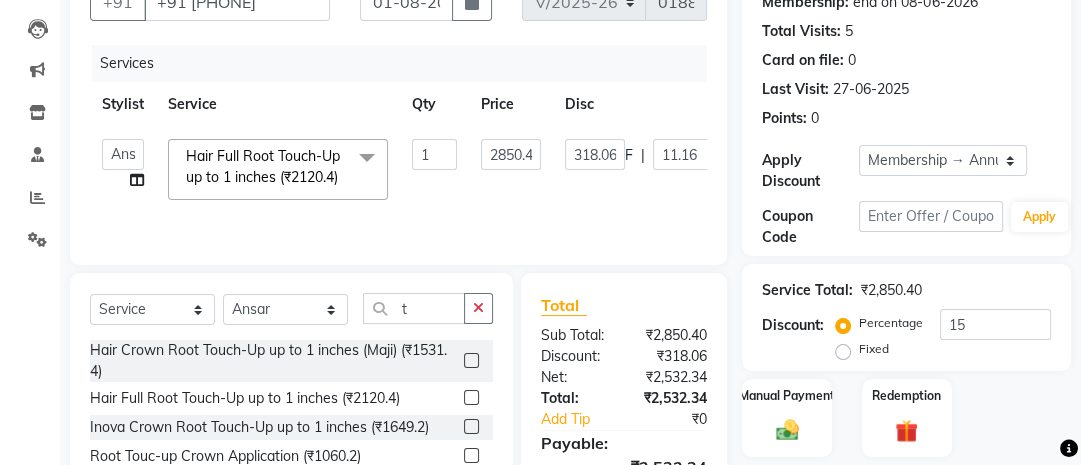 scroll, scrollTop: 204, scrollLeft: 0, axis: vertical 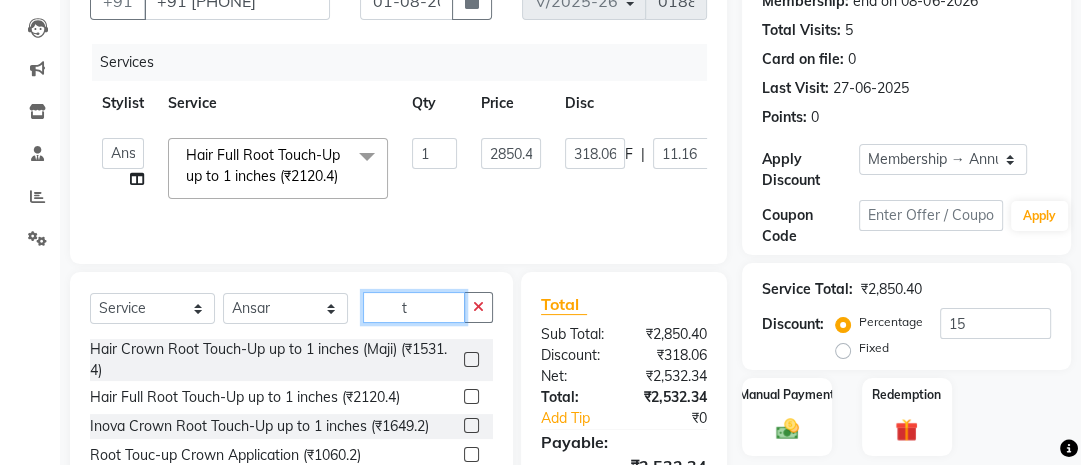 click on "t" 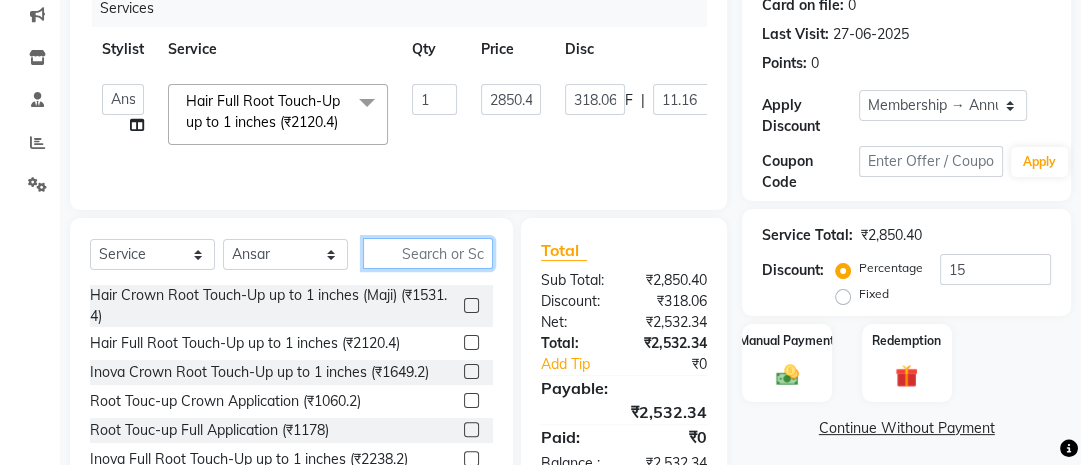 scroll, scrollTop: 265, scrollLeft: 0, axis: vertical 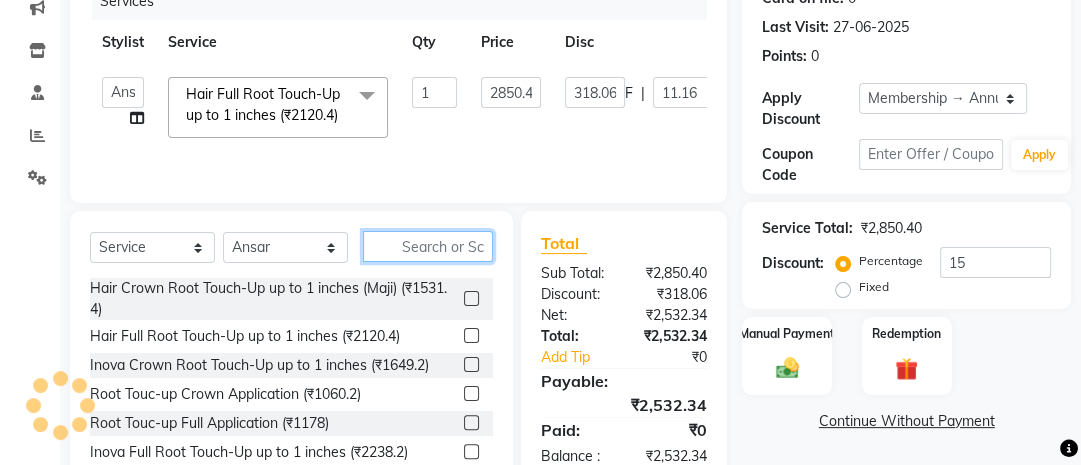 click 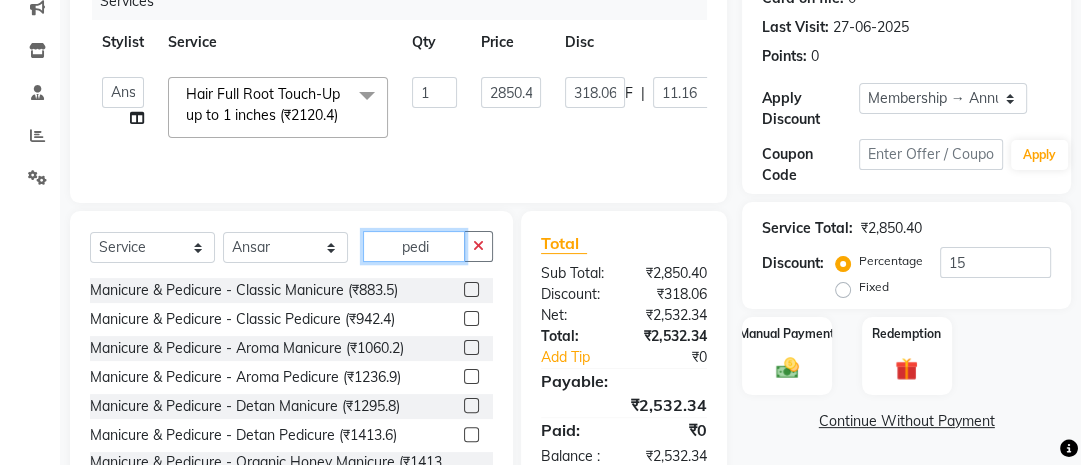 type on "pedi" 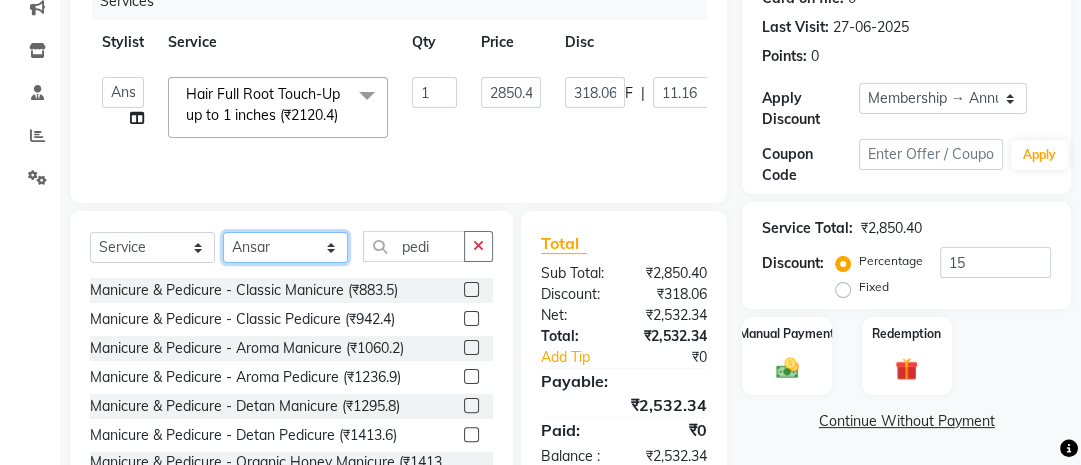 click on "Select Stylist Ana Ansar Ashwini Hema Laxmi Mavis Maya Reshma Rita Usha" 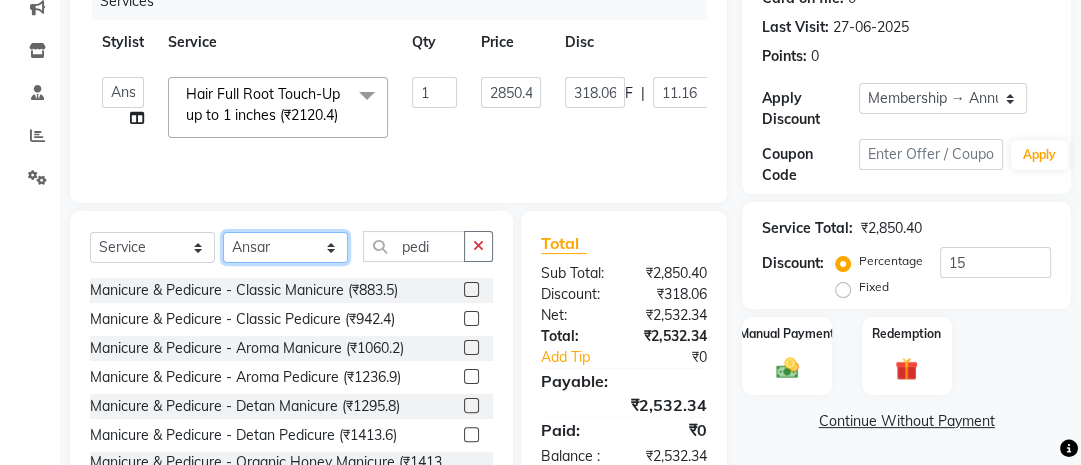 select on "20269" 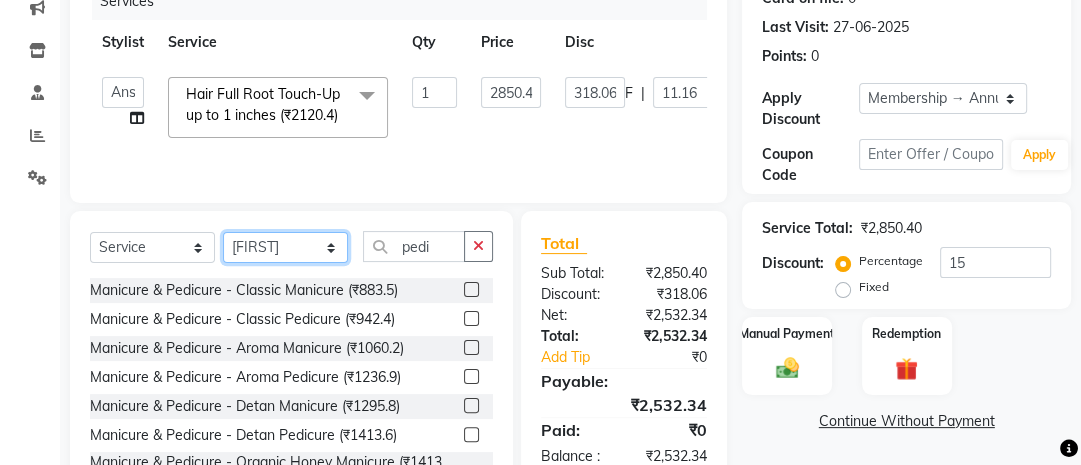 click on "Select Stylist Ana Ansar Ashwini Hema Laxmi Mavis Maya Reshma Rita Usha" 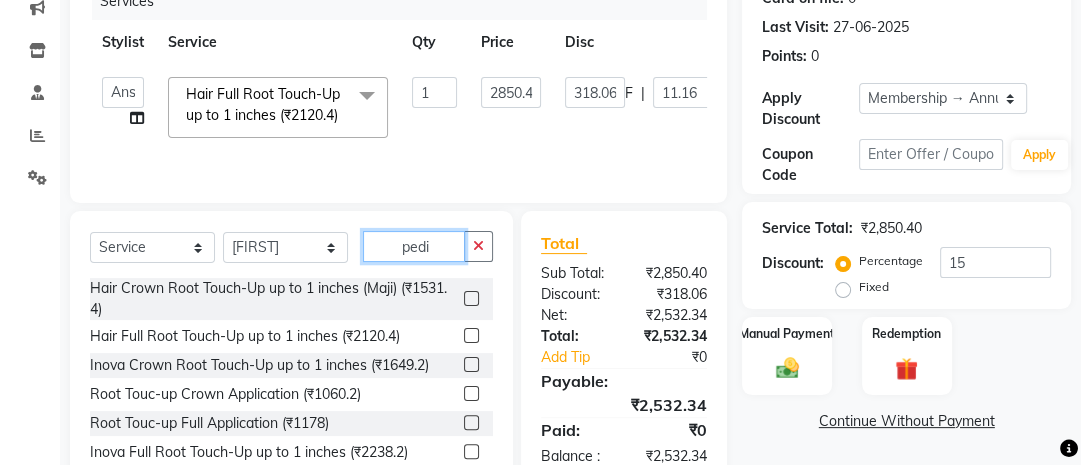 click on "pedi" 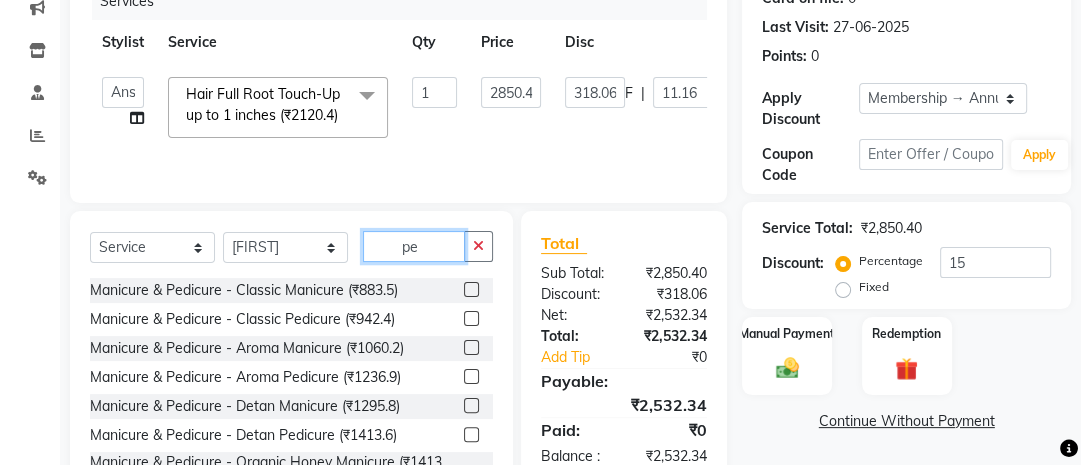 type on "p" 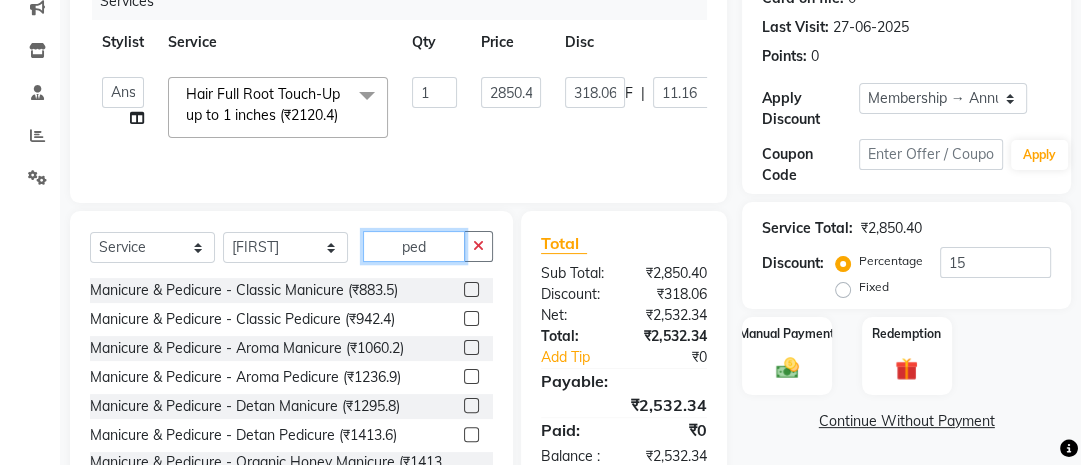 type on "pedi" 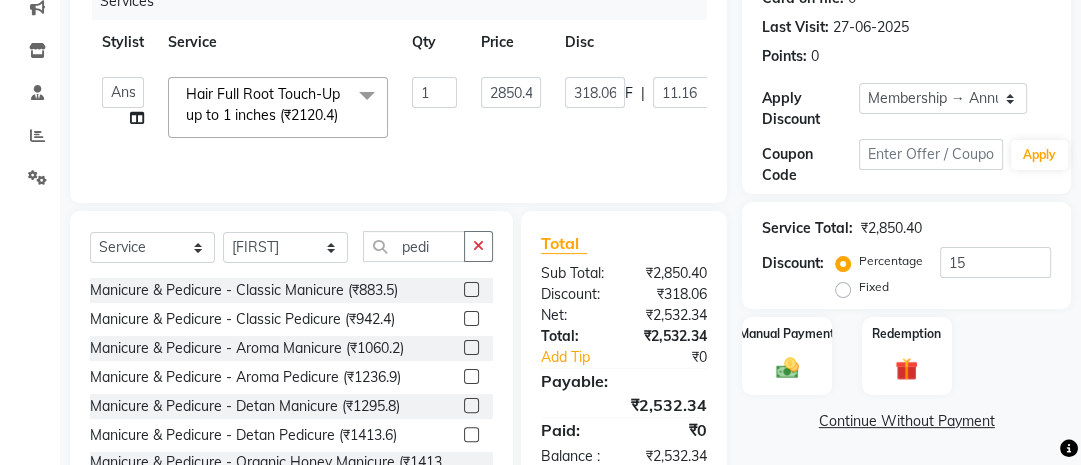 click 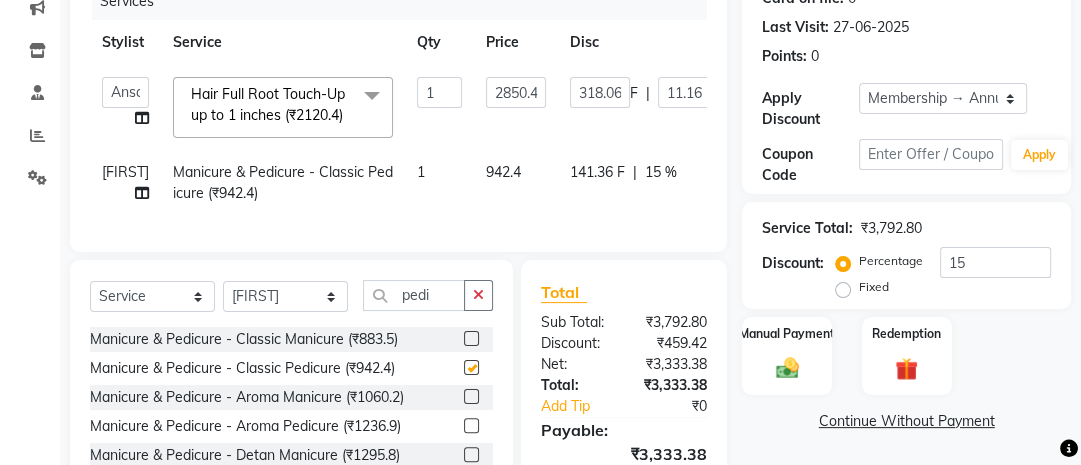 checkbox on "false" 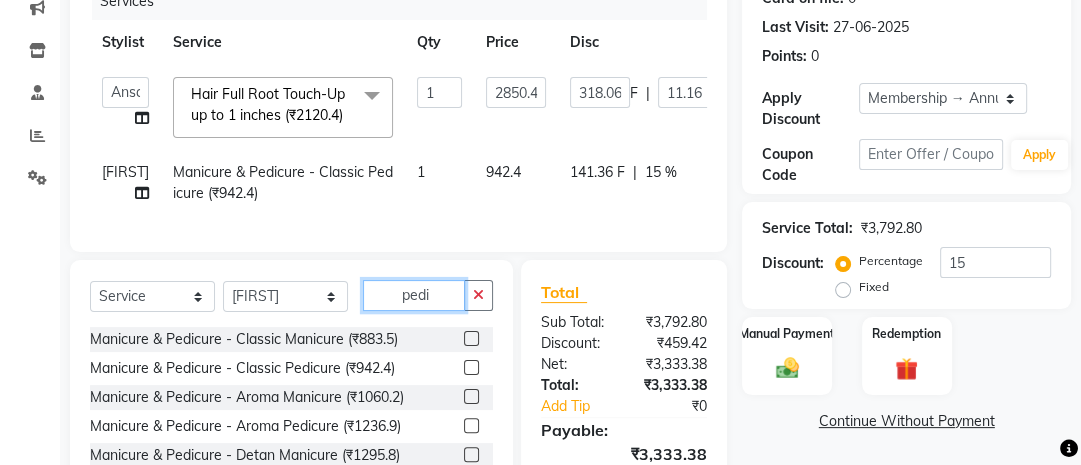 click on "pedi" 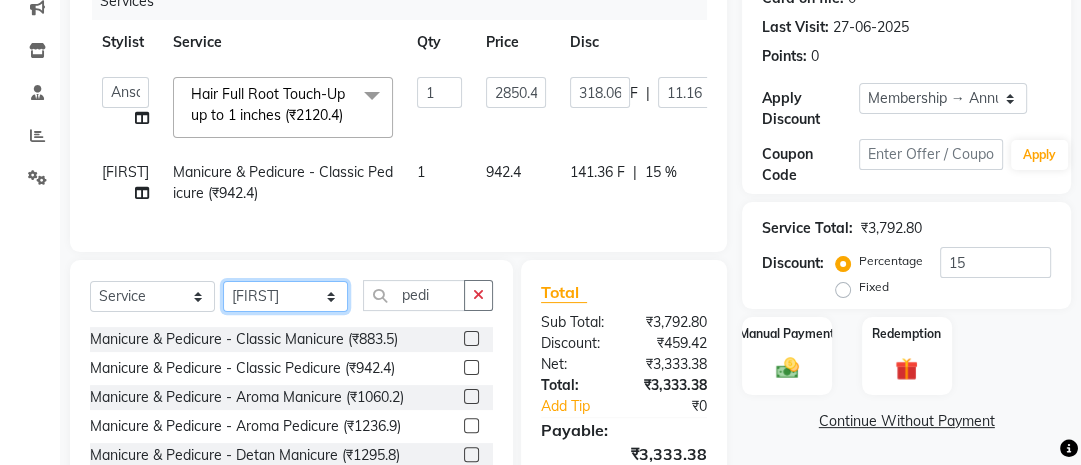 click on "Select Stylist Ana Ansar Ashwini Hema Laxmi Mavis Maya Reshma Rita Usha" 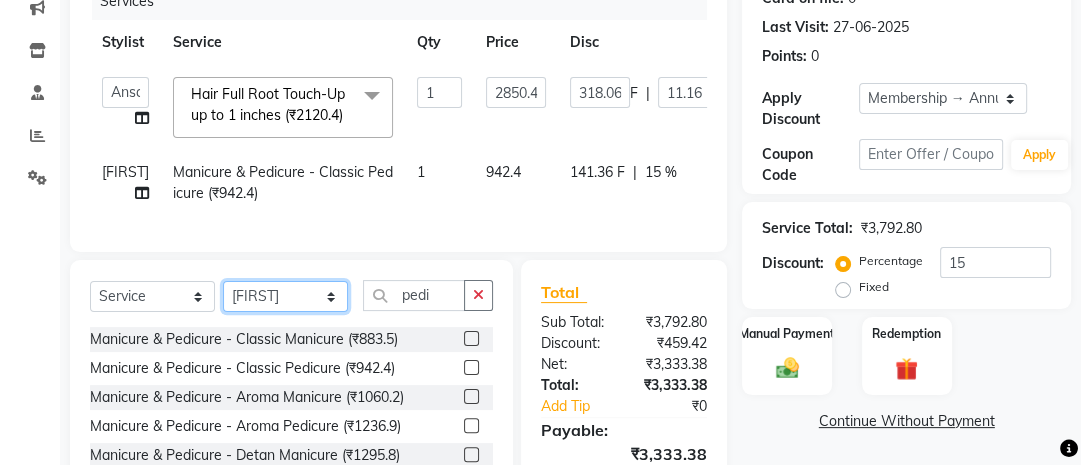 select on "78459" 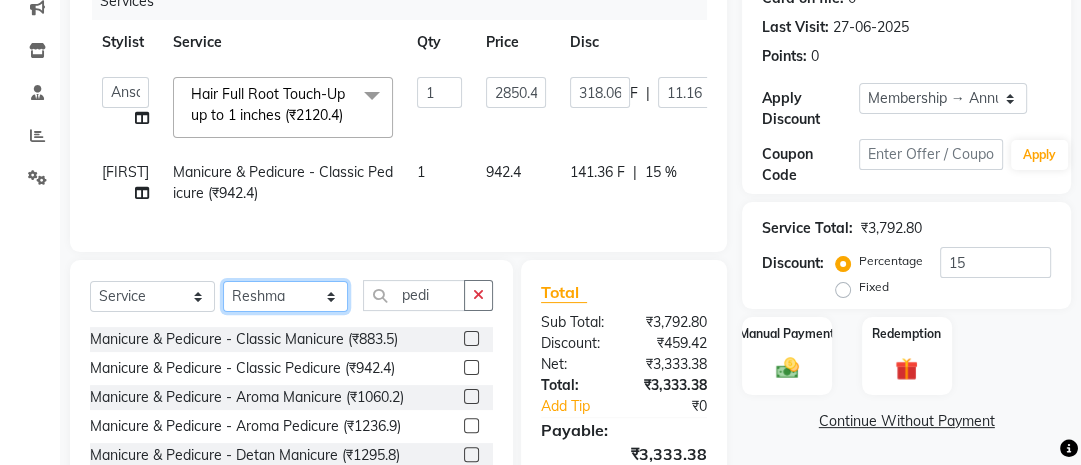 click on "Select Stylist Ana Ansar Ashwini Hema Laxmi Mavis Maya Reshma Rita Usha" 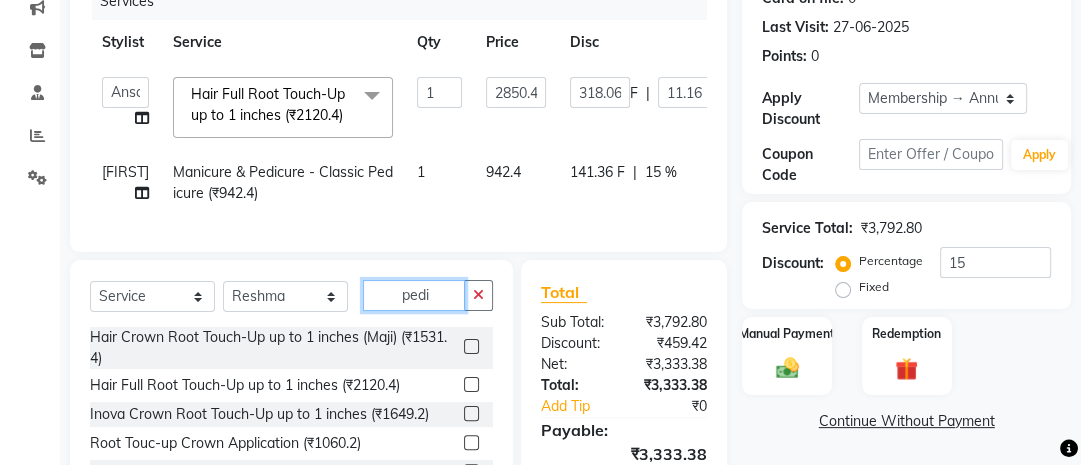 click on "pedi" 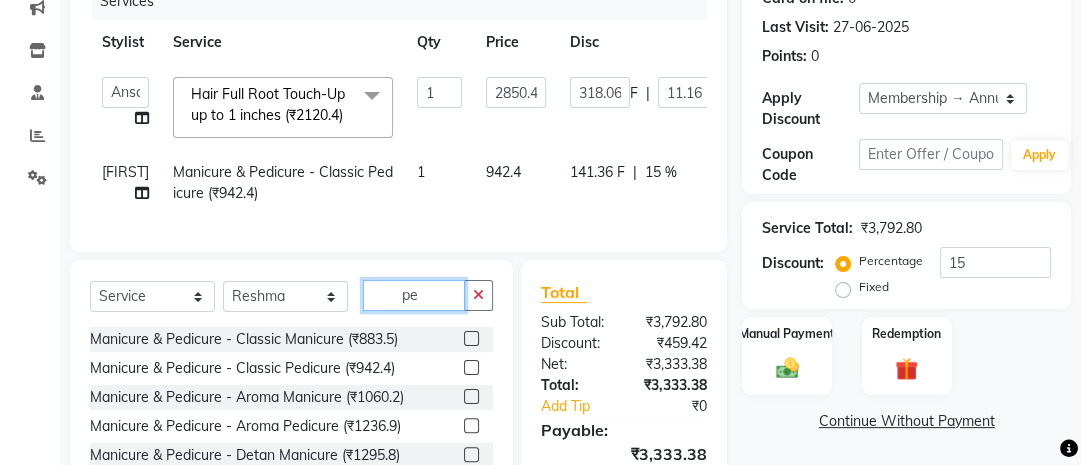 type on "p" 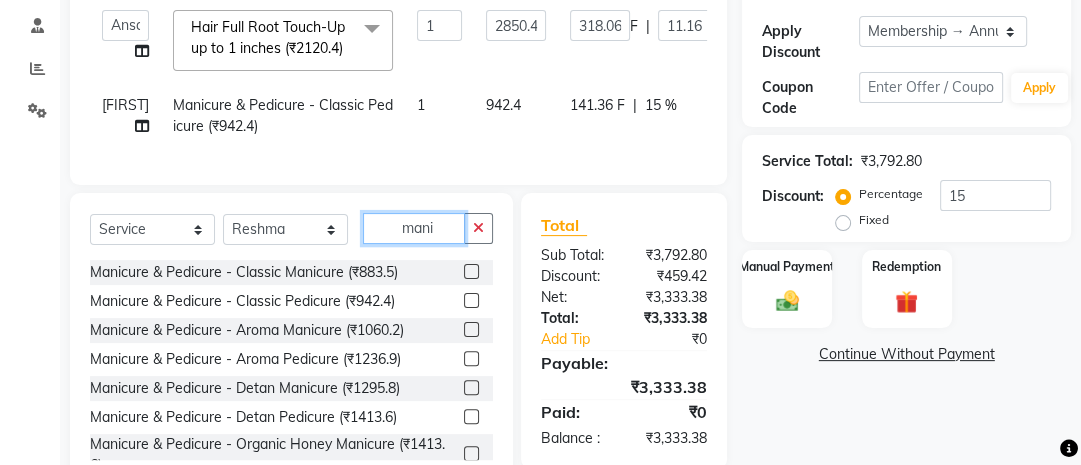 scroll, scrollTop: 335, scrollLeft: 0, axis: vertical 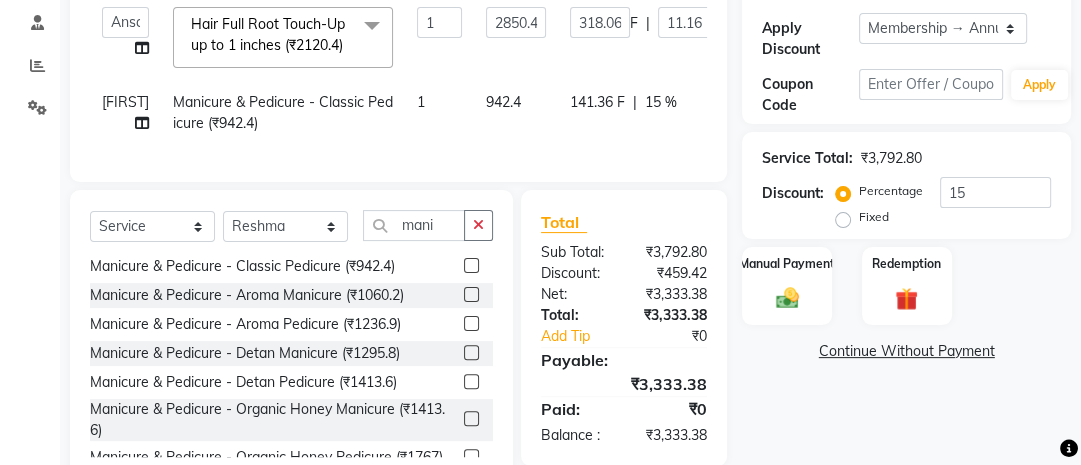 click on "Select Service Product Membership Package Voucher Prepaid Gift Card Select Stylist Ana Ansar Ashwini Hema Laxmi Mavis Maya Reshma Rita Usha mani Manicure & Pedicure - Classic Manicure (₹883.5) Manicure & Pedicure - Classic Pedicure (₹942.4) Manicure & Pedicure - Aroma Manicure (₹1060.2) Manicure & Pedicure - Aroma Pedicure (₹1236.9) Manicure & Pedicure - Detan Manicure (₹1295.8) Manicure & Pedicure - Detan Pedicure (₹1413.6) Manicure & Pedicure - Organic Honey Manicure (₹1413.6) Manicure & Pedicure - Organic Honey Pedicure (₹1767) Manicure & Pedicure - maya special Hand Spa (₹2002.6) Manicure & Pedicure - maya special Foot Spa (₹2120.4) Manicure & Pedicure - Nail Polish Application Each Set (₹176.7) Manicure & Pedicure - Nail Cut+Nail File (₹141.36) Manicure & Pedicure - Nail File+Nail Polish (₹270.94) Manicure & Pedicure - Nail Cut+Nail Polish (₹235.6) Manicure & Pedicure - OPI Nail Polish Application Each Set (₹235.6)" 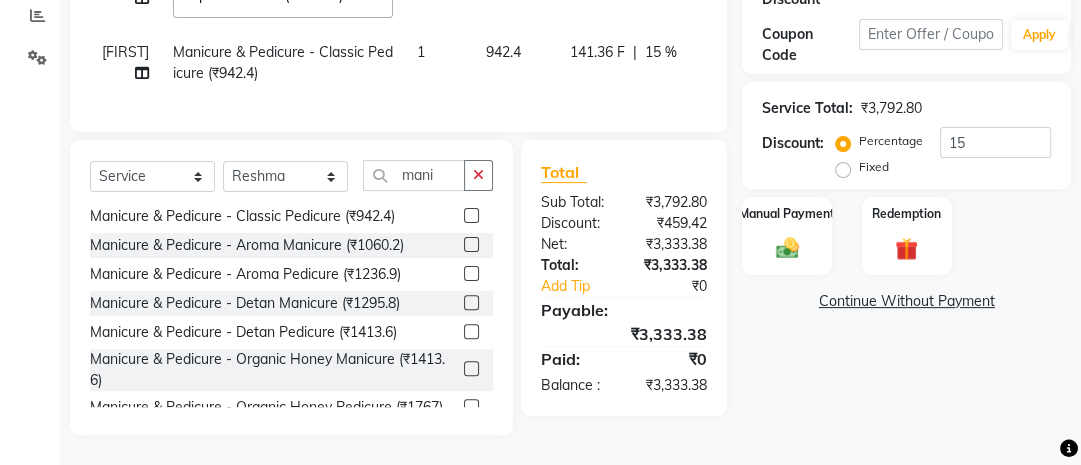 scroll, scrollTop: 403, scrollLeft: 0, axis: vertical 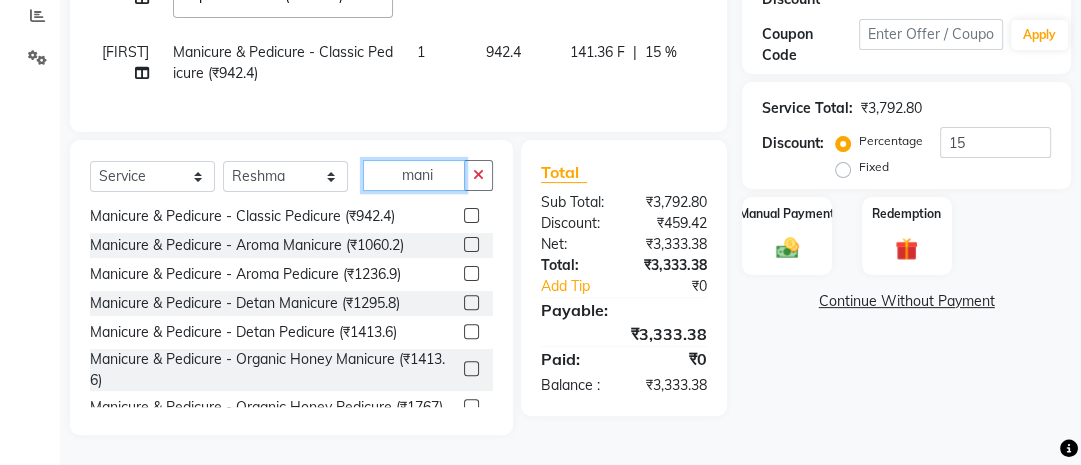click on "mani" 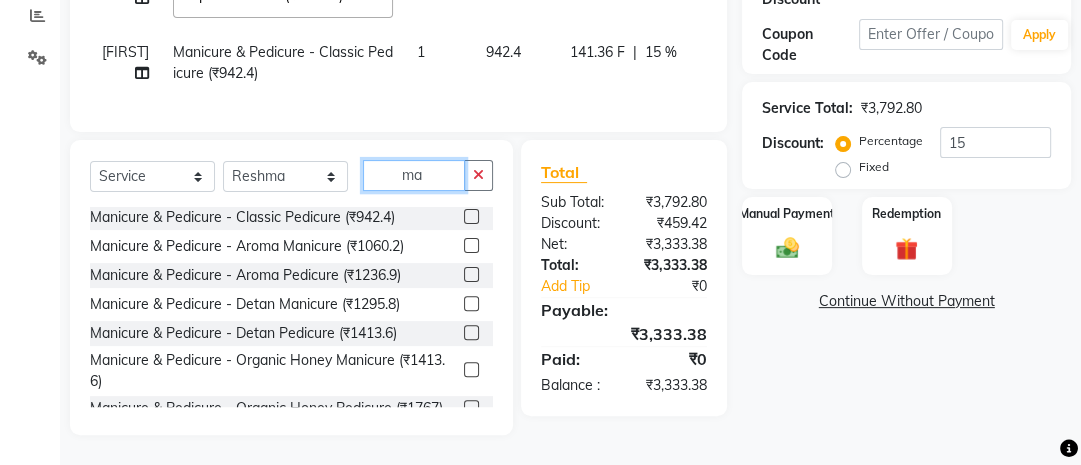 type on "m" 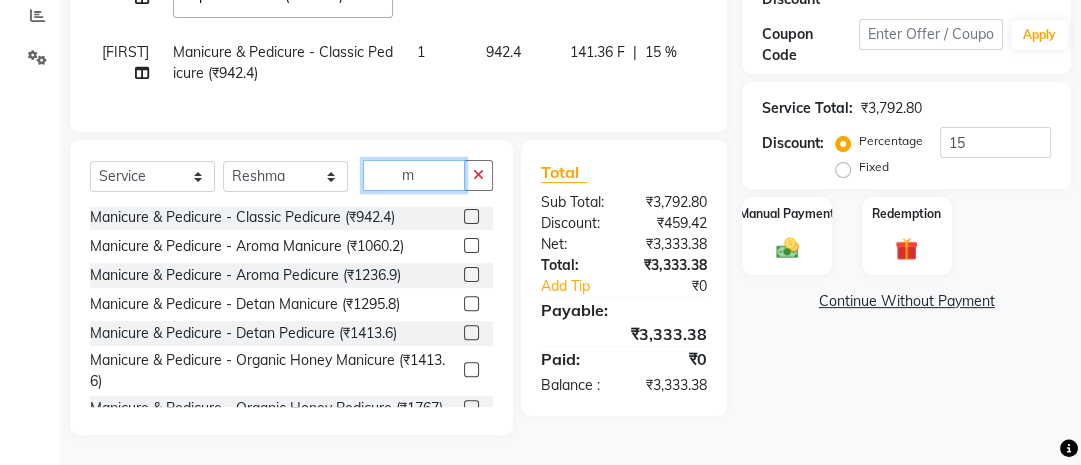 scroll, scrollTop: 1375, scrollLeft: 0, axis: vertical 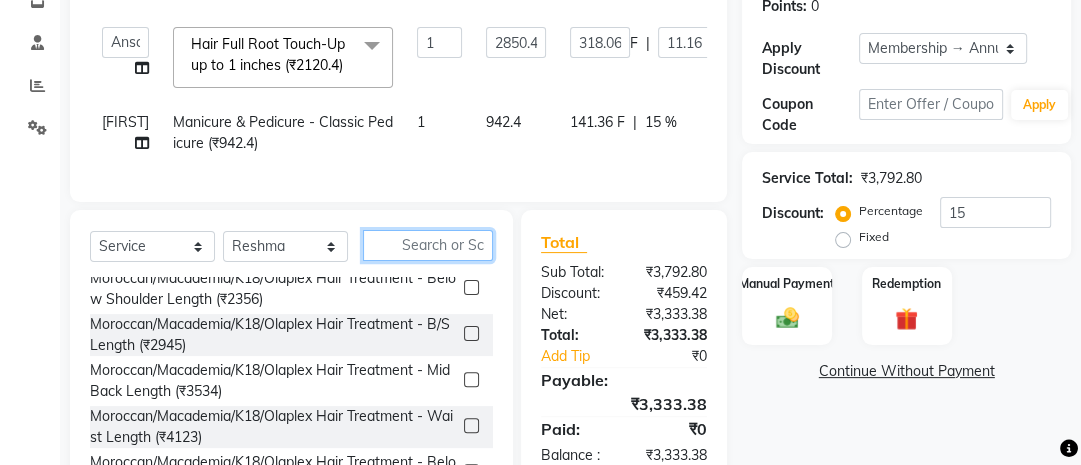 type 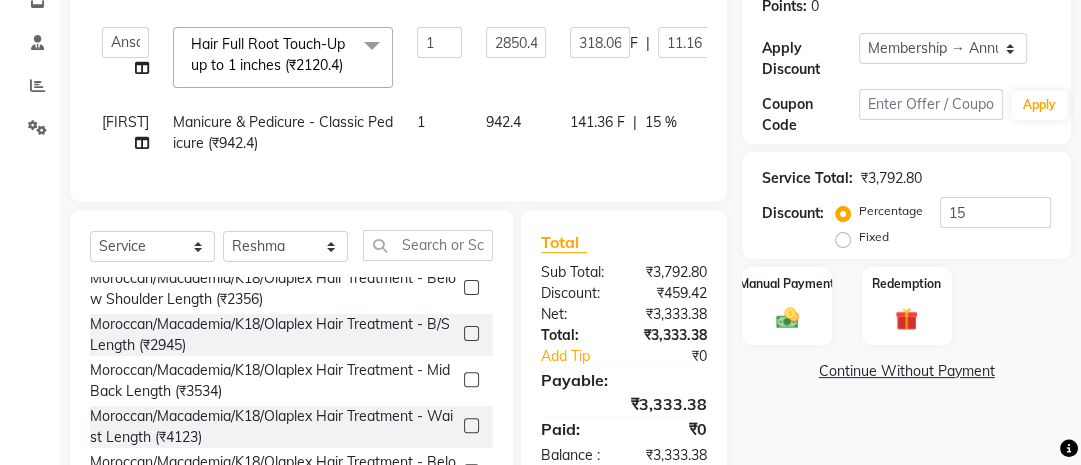 click on "Client +91 [PHONE] Date 01-08-2025 Invoice Number V/2025 V/2025-26 0188 Services Stylist Service Qty Price Disc Total Action Ana Ansar Ashwini Hema Laxmi Mavis Maya Reshma Rita Usha Hair Full Root Touch-Up up to 1 inches (₹2120.4) x Hair Crown Root Touch-Up up to 1 inches (Maji) (₹1531.4) Hair Full Root Touch-Up up to 1 inches (₹2120.4) Inova Crown Root Touch-Up up to 1 inches (₹1649.2) Root Touc-up Crown Application (₹1060.2) Root Touc-up Full Application (₹1178) Inova Full Root Touch-Up up to 1 inches (₹2238.2) Full Root Touch-Up up to 1 inches (₹2356) Hair Line Touch-up (₹1178) Hair Line Touch-up (Inova) (₹1295.8) Hair Root Touch-Up - Crown Application (₹1295.8) Hair Root Touch-Up - Full Application (₹1531.4) Hair Root Touch-Up - Fibre Plex (₹942.4) Highlites starts with a (₹6000) Highlites b (₹7000) Highlites c (₹8000) Highlites d (₹9500) cleanging Highlites (₹10000) Tonner (₹2400) Tonner a (₹3000) wash n conditioing (₹470) 1 2850.4 318.06" 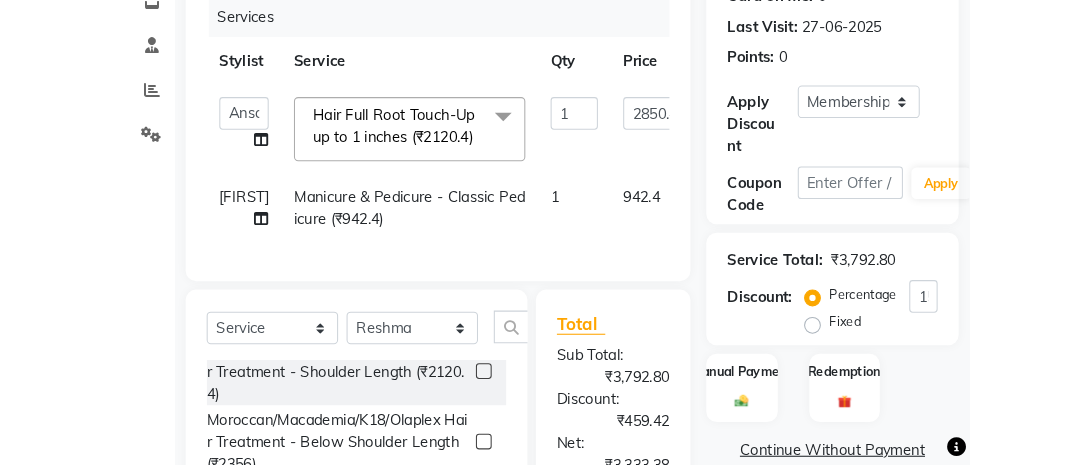 scroll, scrollTop: 1375, scrollLeft: 0, axis: vertical 